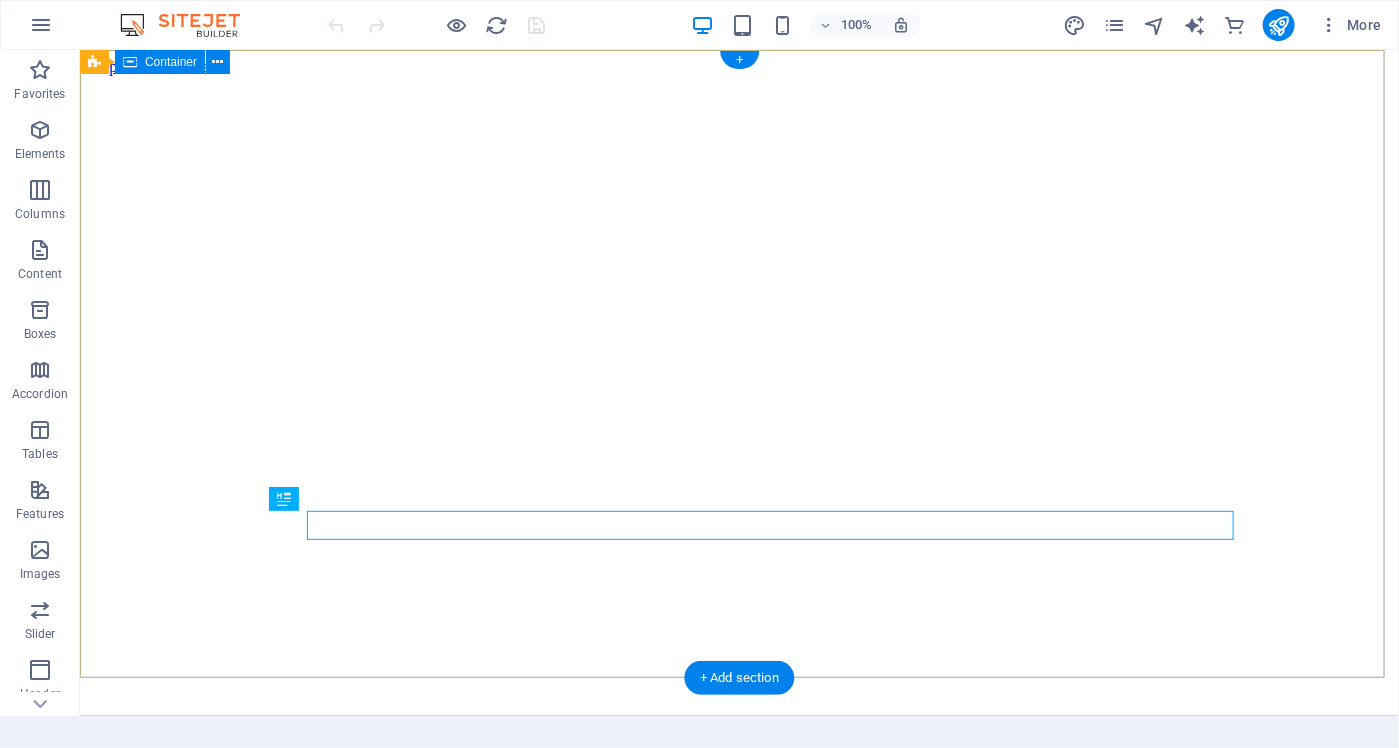 scroll, scrollTop: 0, scrollLeft: 0, axis: both 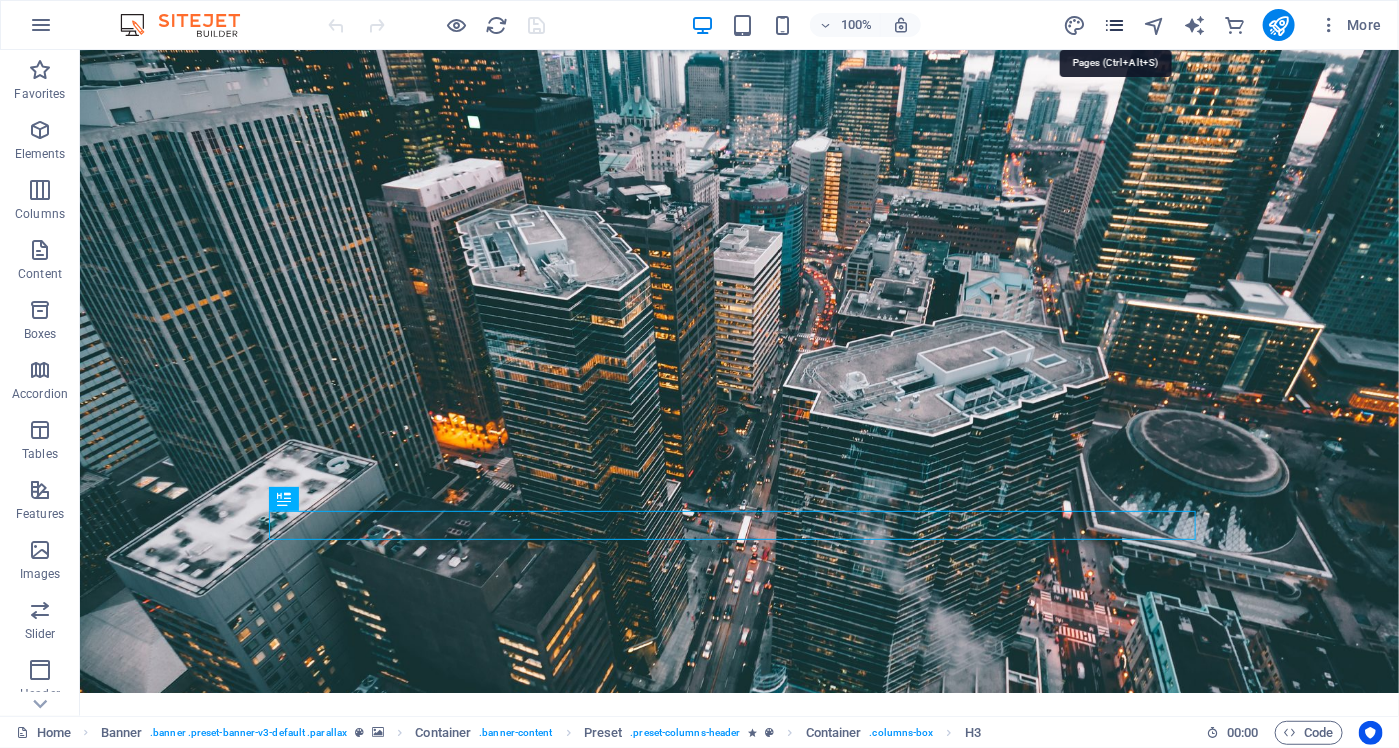 click at bounding box center [1114, 25] 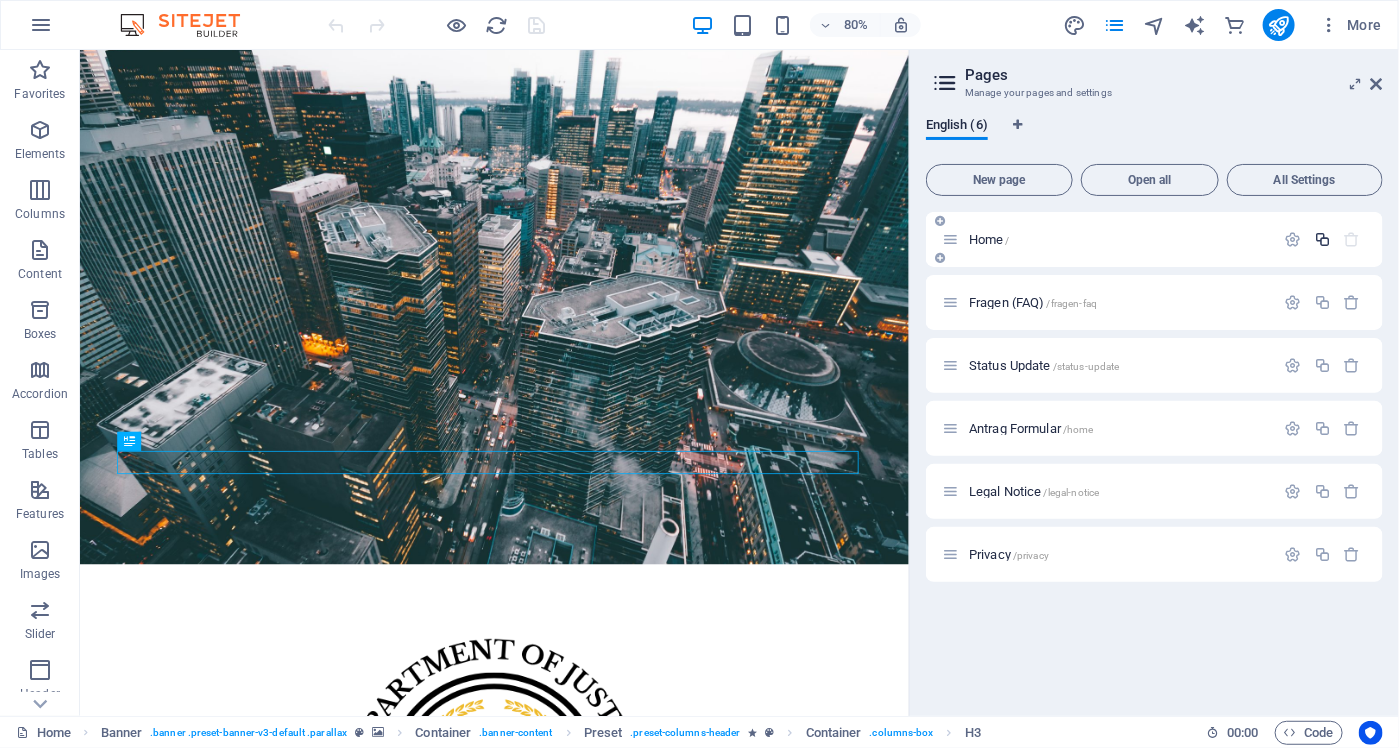 click at bounding box center [1322, 239] 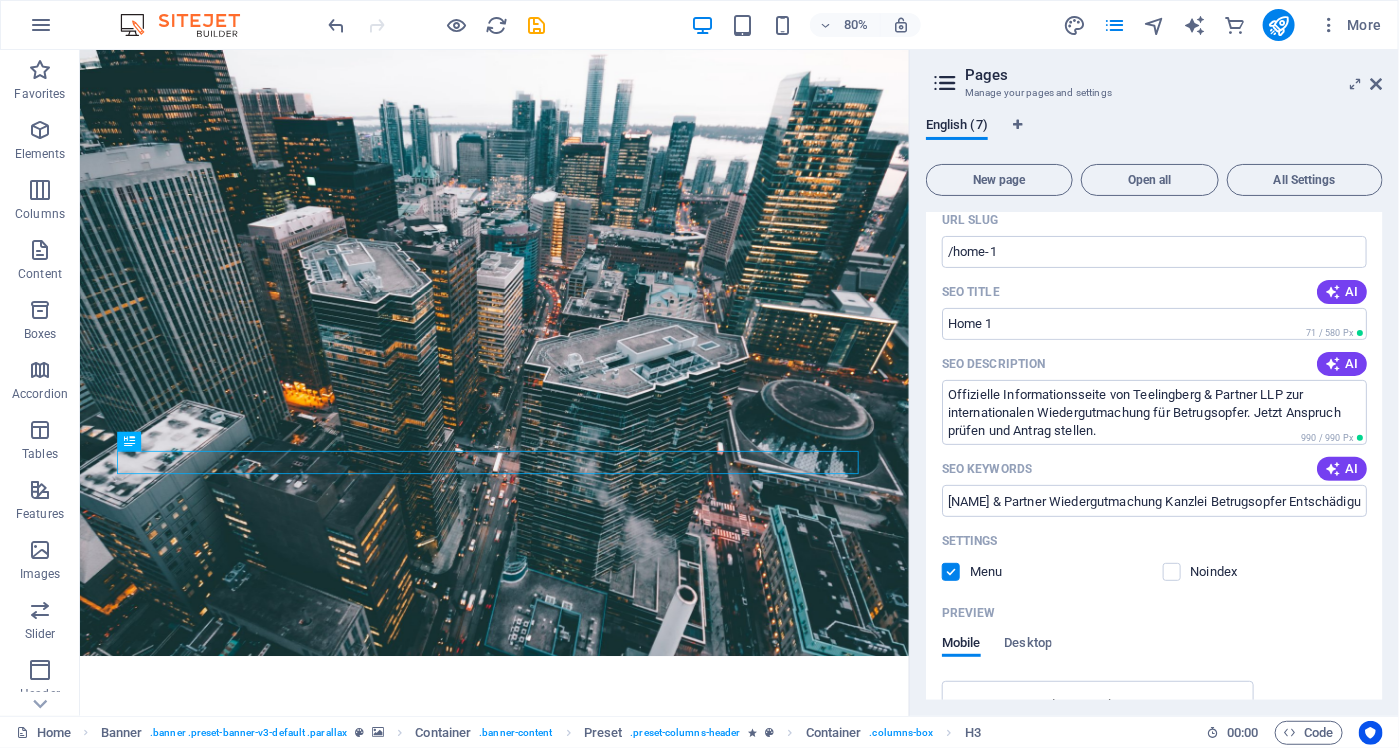 scroll, scrollTop: 200, scrollLeft: 0, axis: vertical 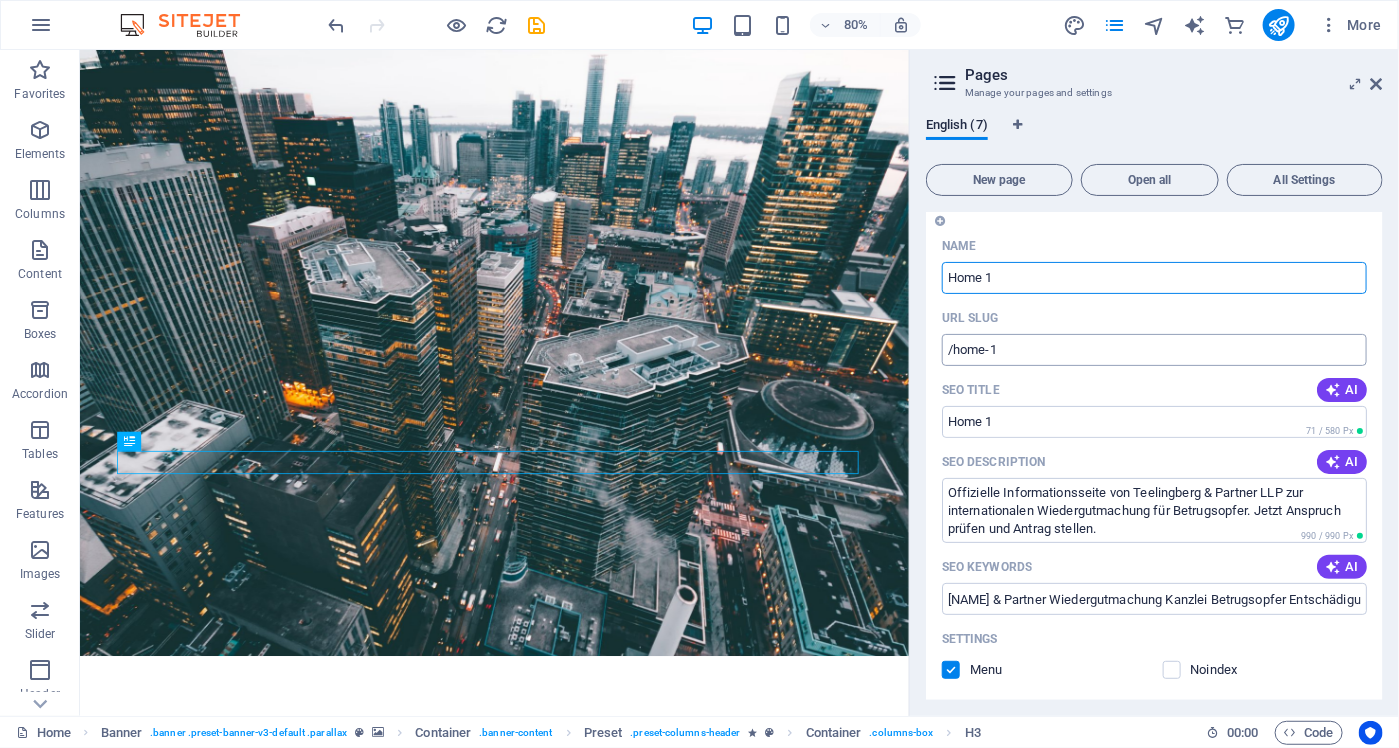 click on "/home-1" at bounding box center [1154, 350] 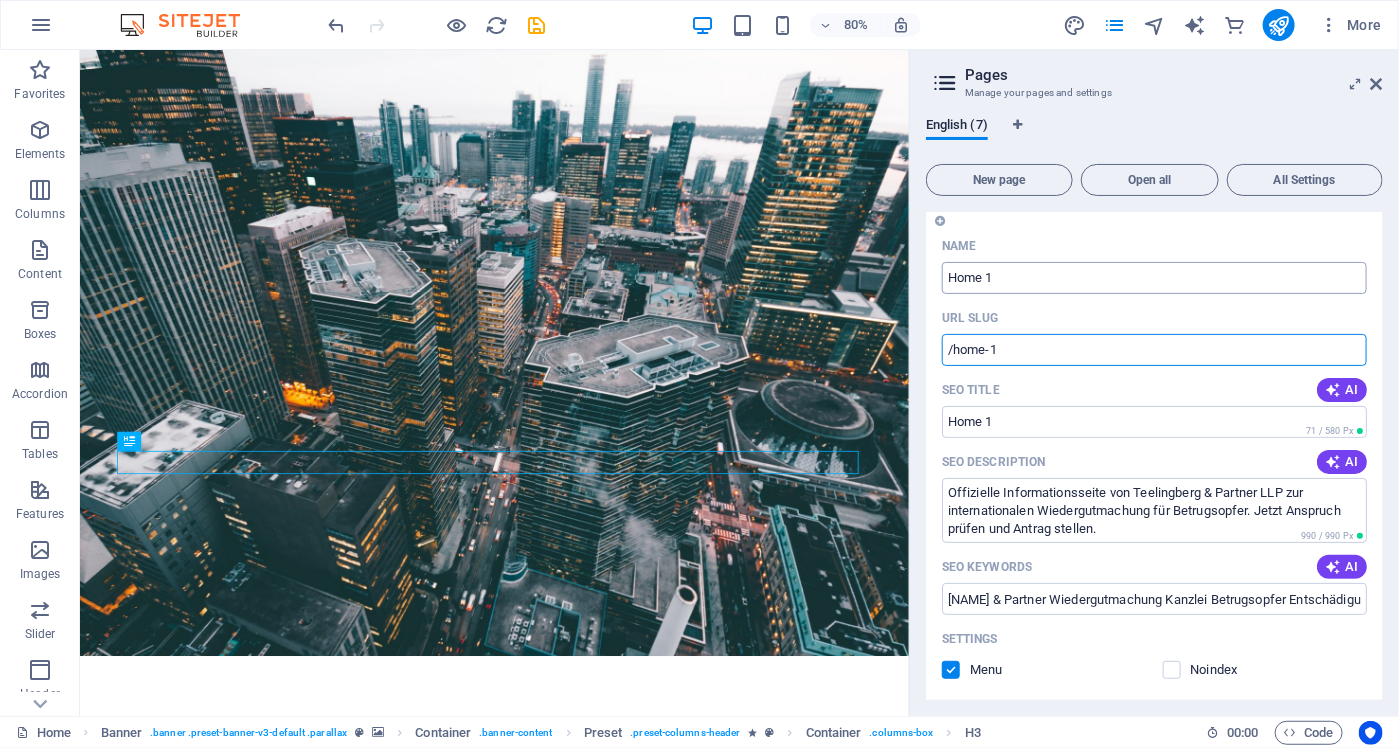 click on "Home 1" at bounding box center (1154, 278) 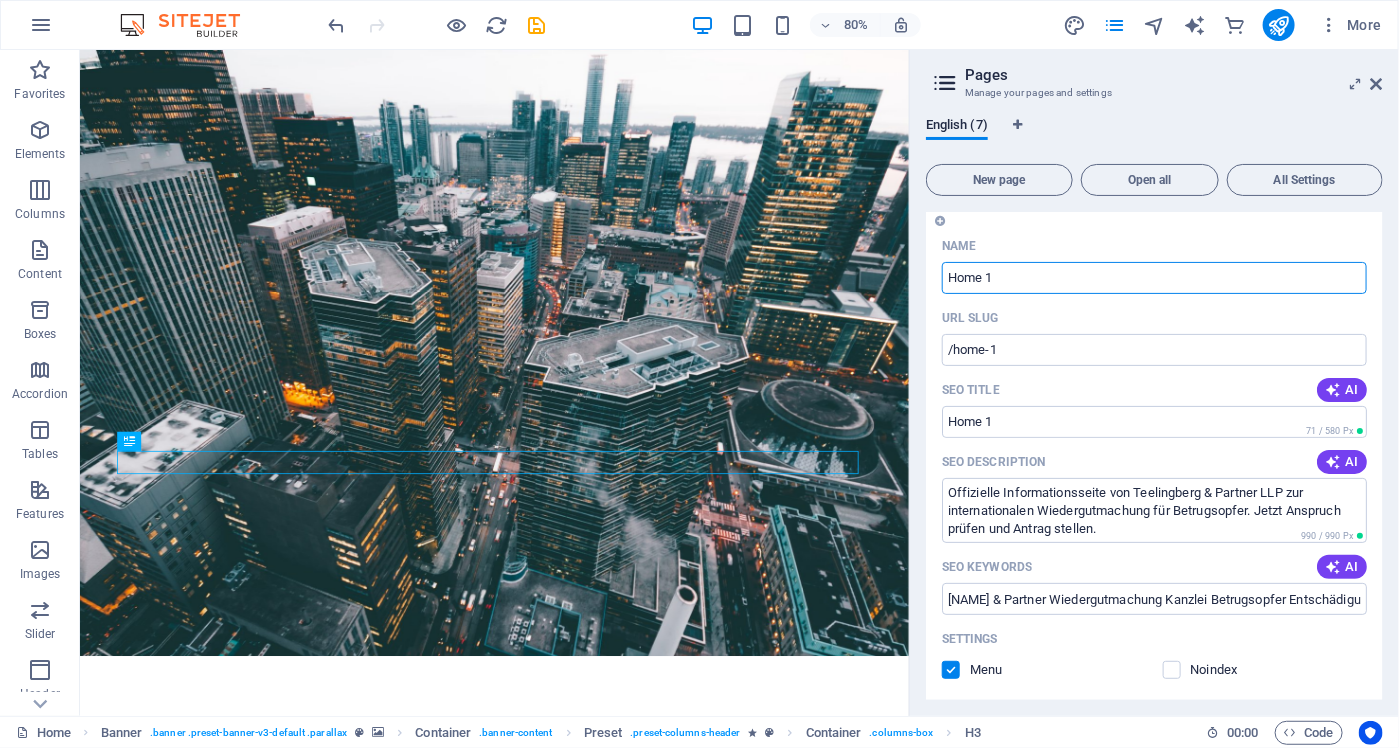 click on "Home 1" at bounding box center [1154, 278] 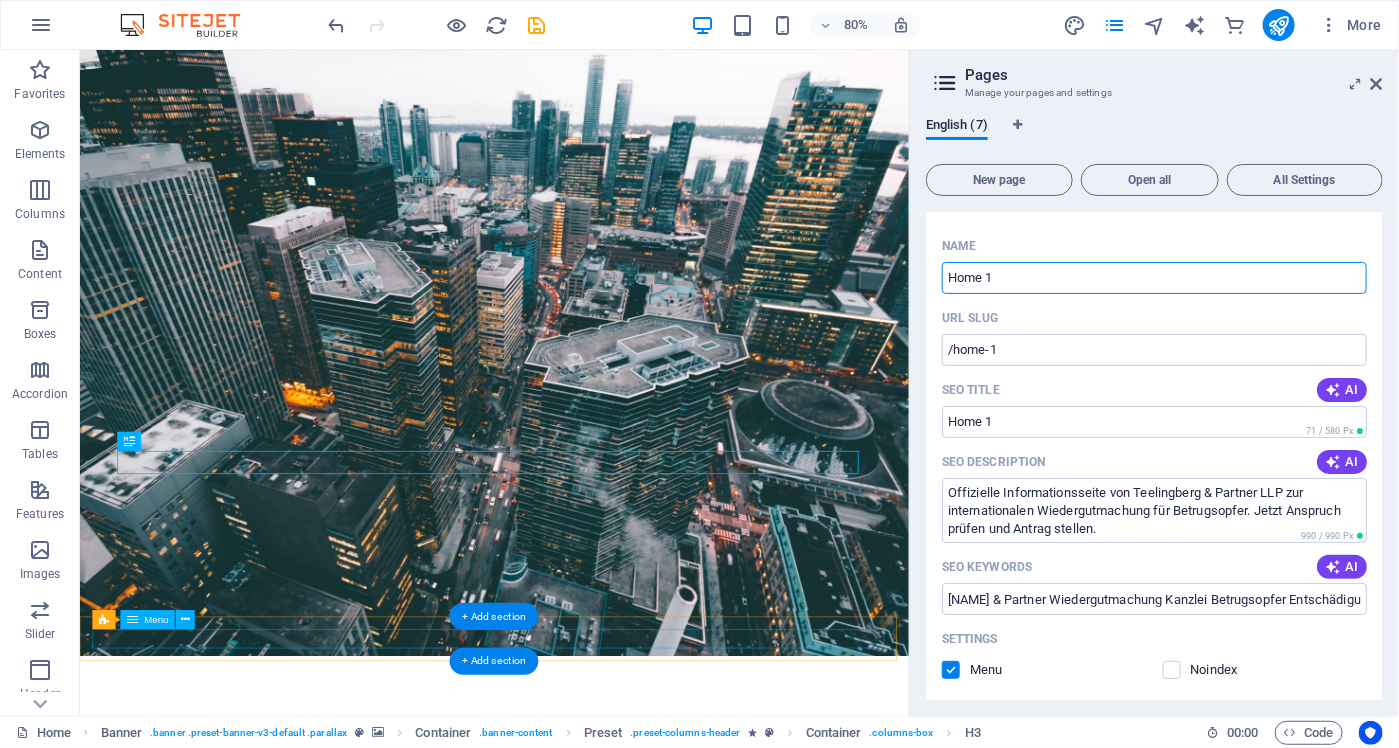 click on "Home Home 1 Fragen (FAQ) Status Update Antrag Formular" at bounding box center (597, 1463) 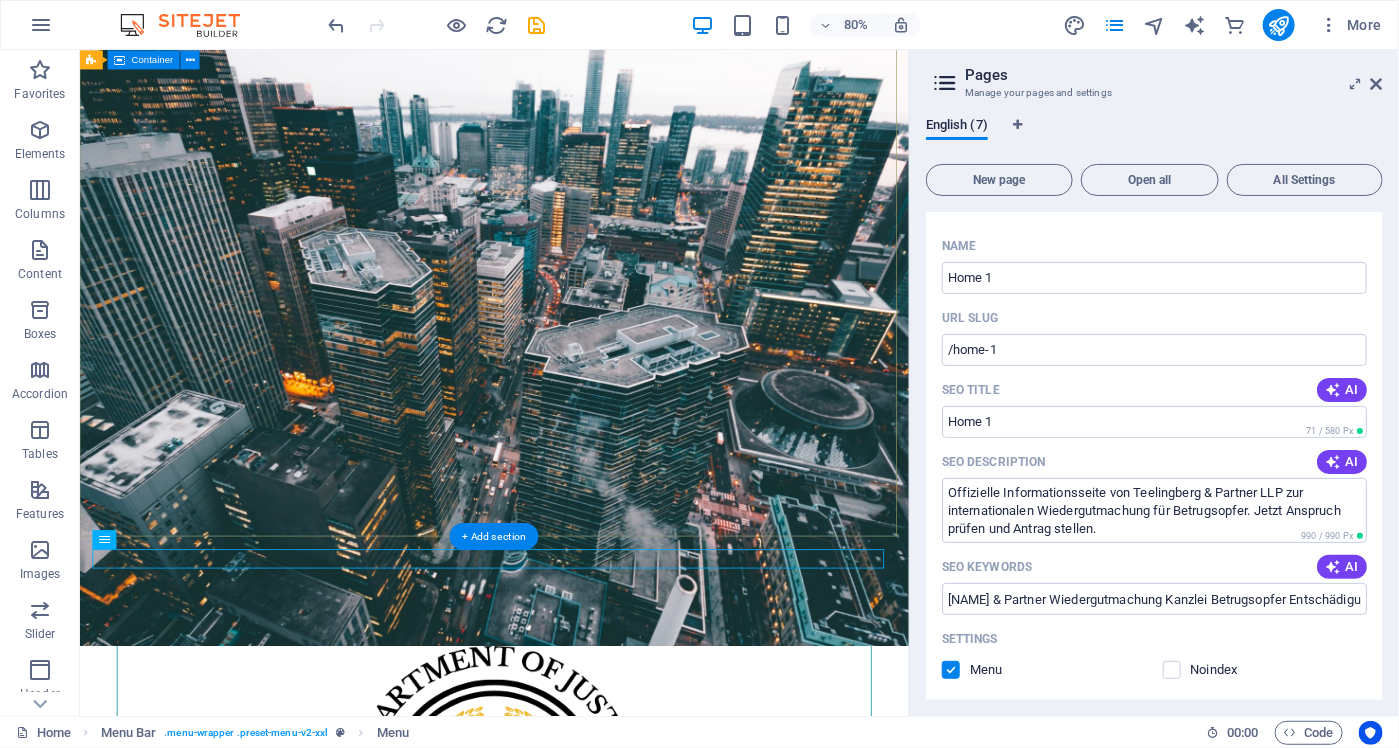 scroll, scrollTop: 100, scrollLeft: 0, axis: vertical 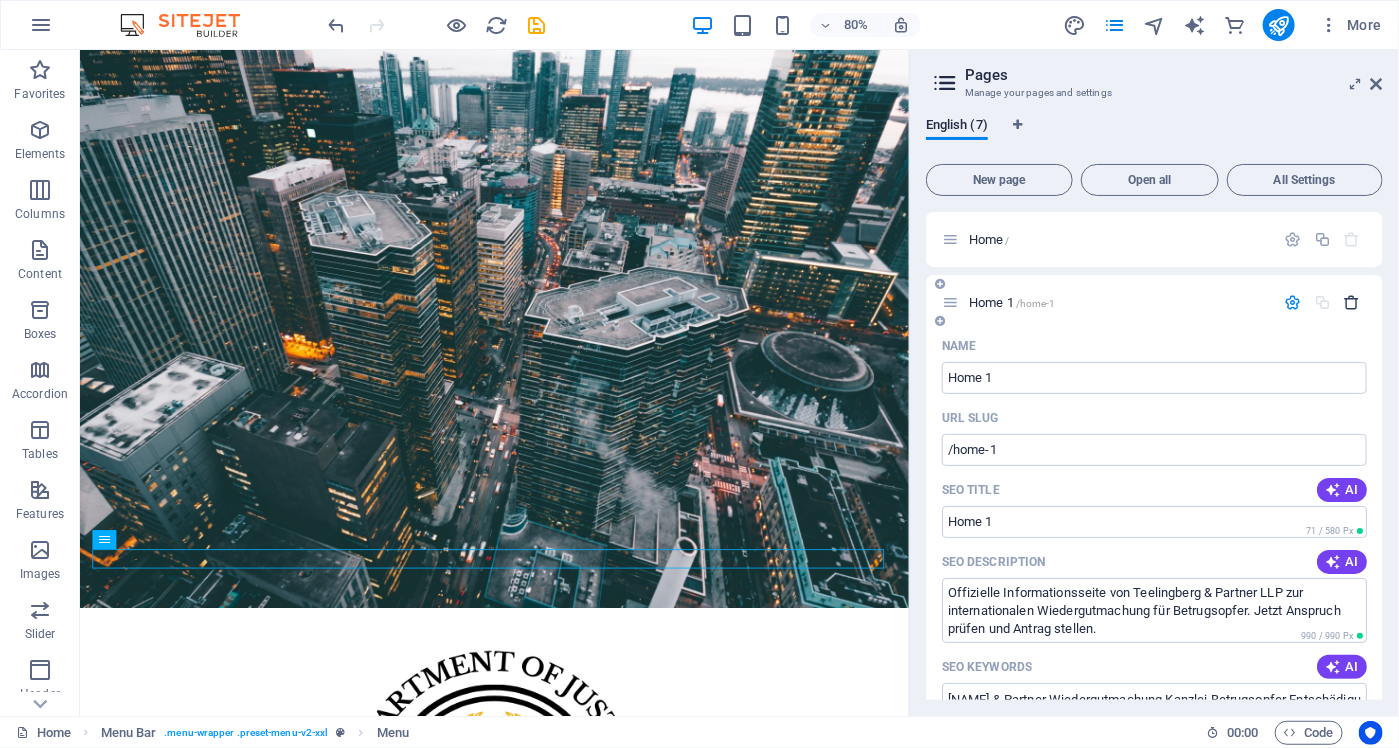 click at bounding box center (1352, 302) 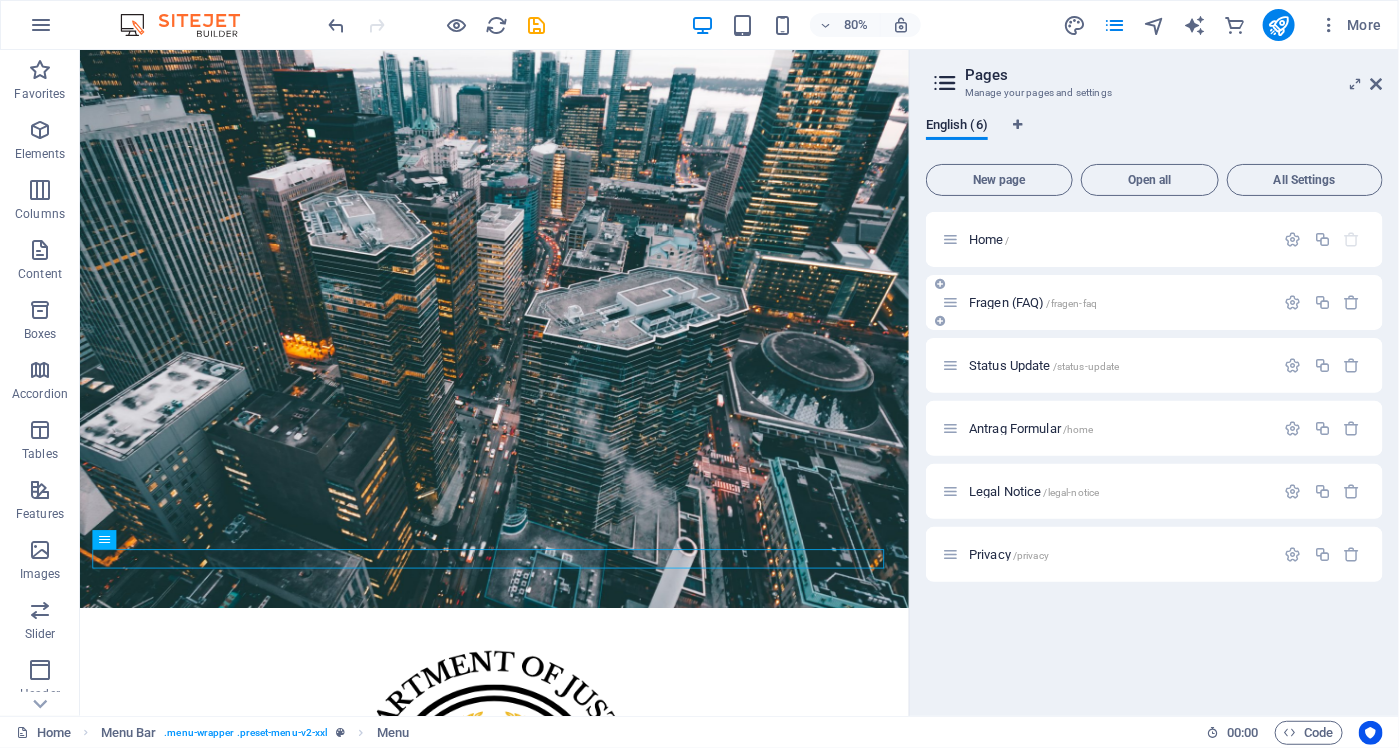 click on "Fragen (FAQ) /fragen-faq" at bounding box center (1119, 302) 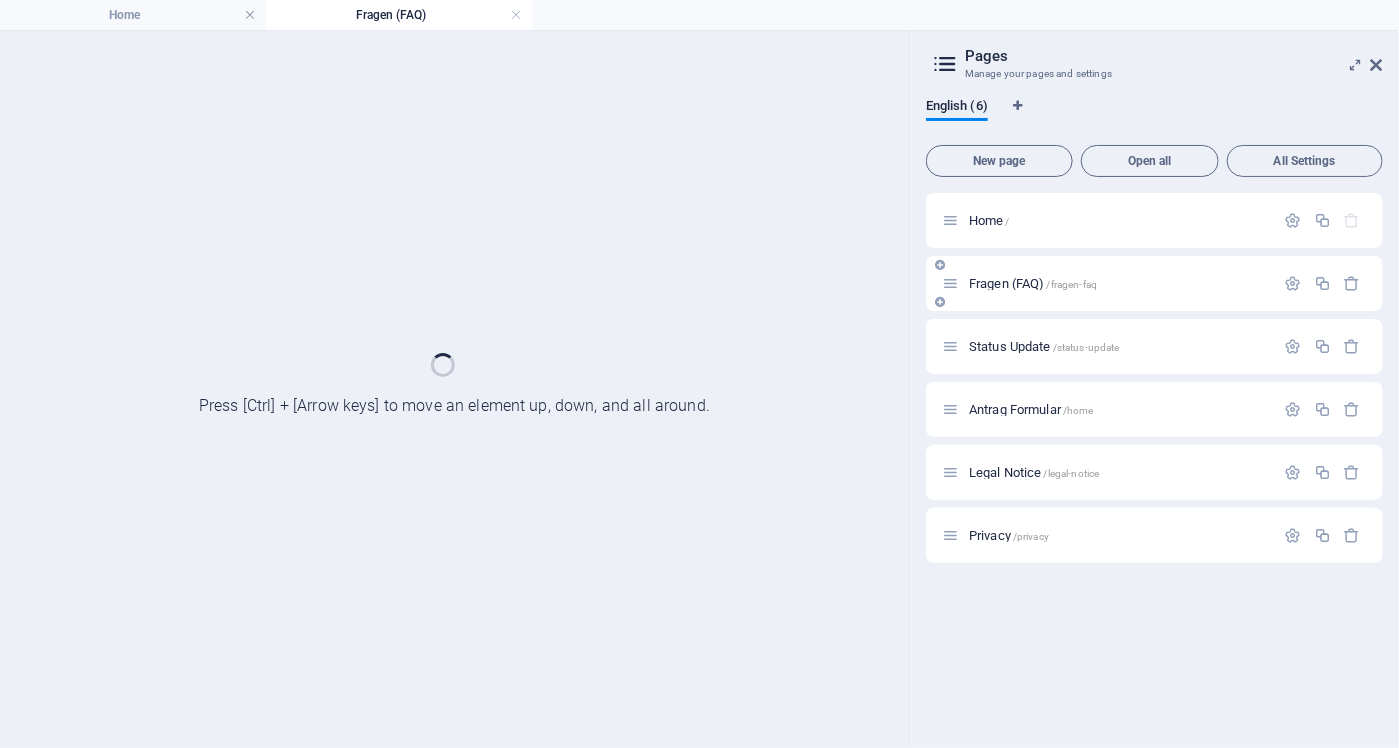 scroll, scrollTop: 0, scrollLeft: 0, axis: both 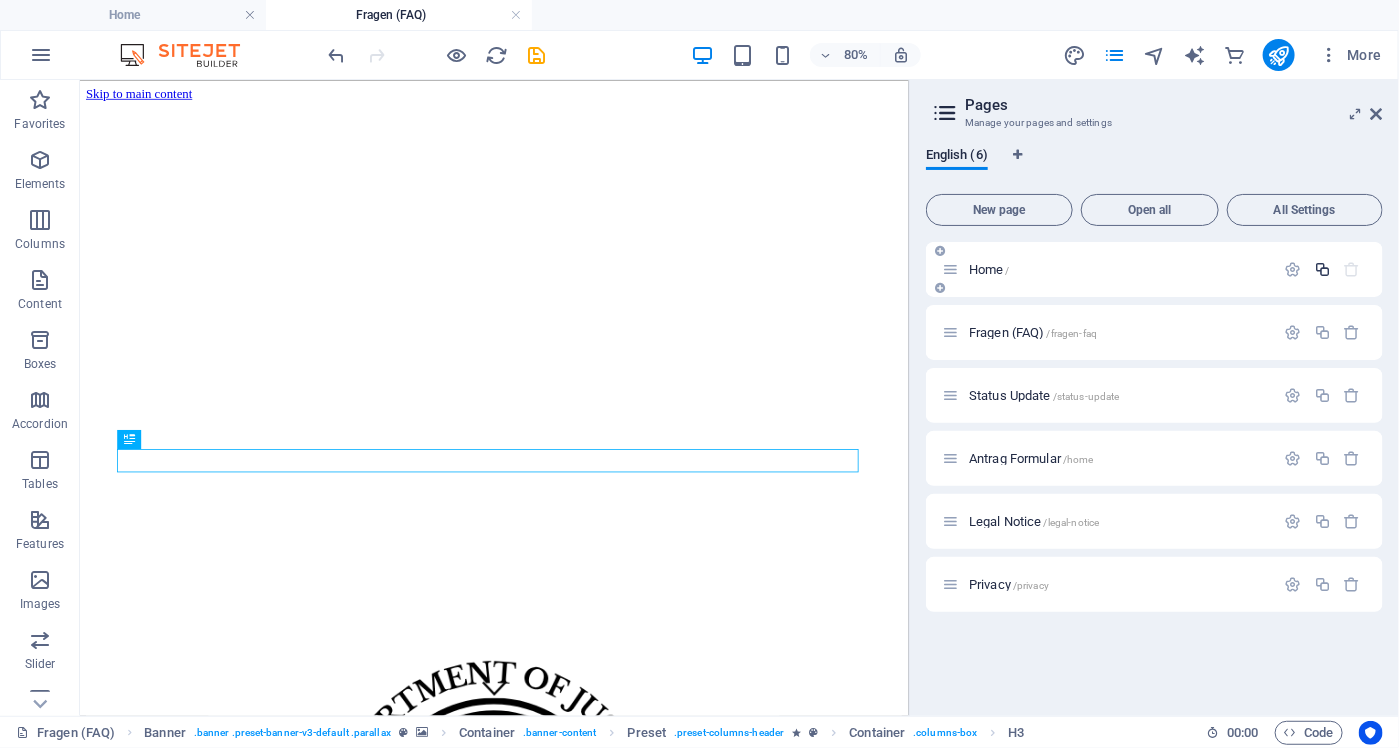 click at bounding box center [1322, 269] 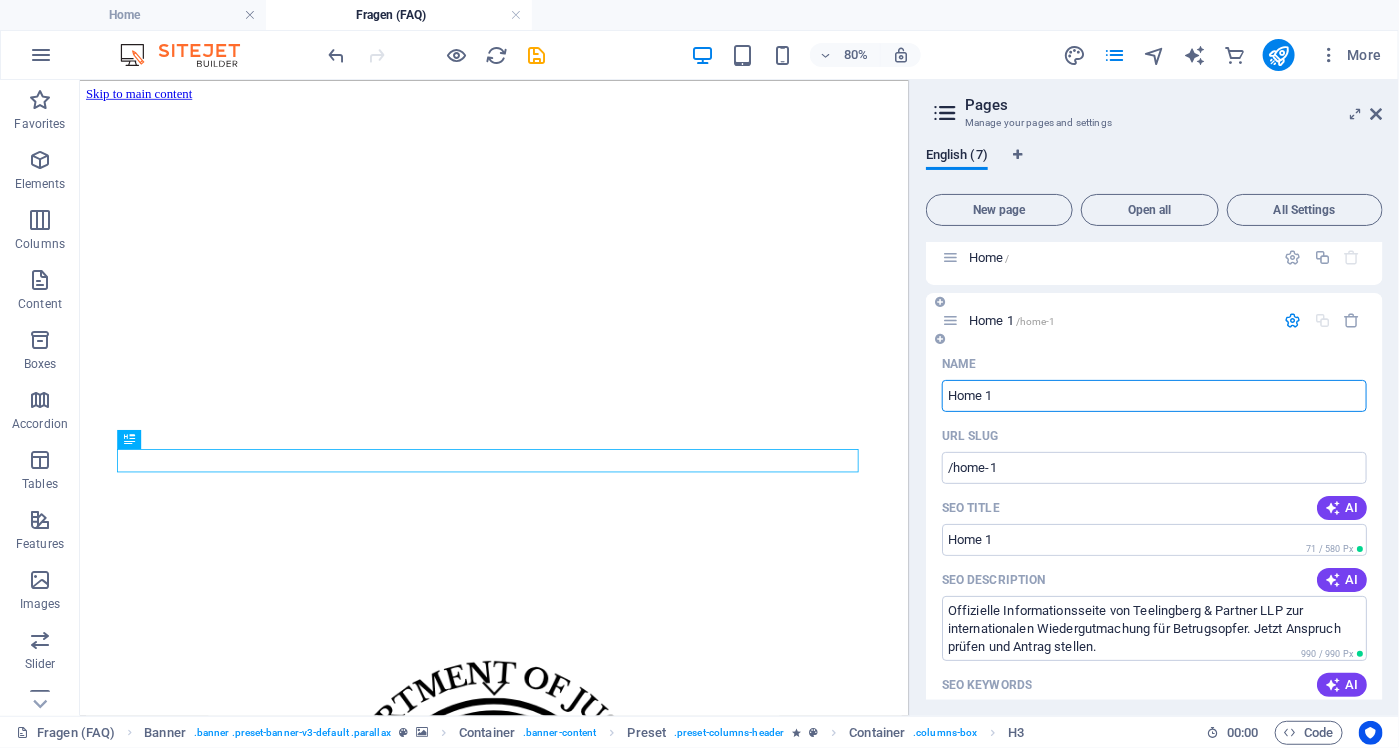 scroll, scrollTop: 0, scrollLeft: 0, axis: both 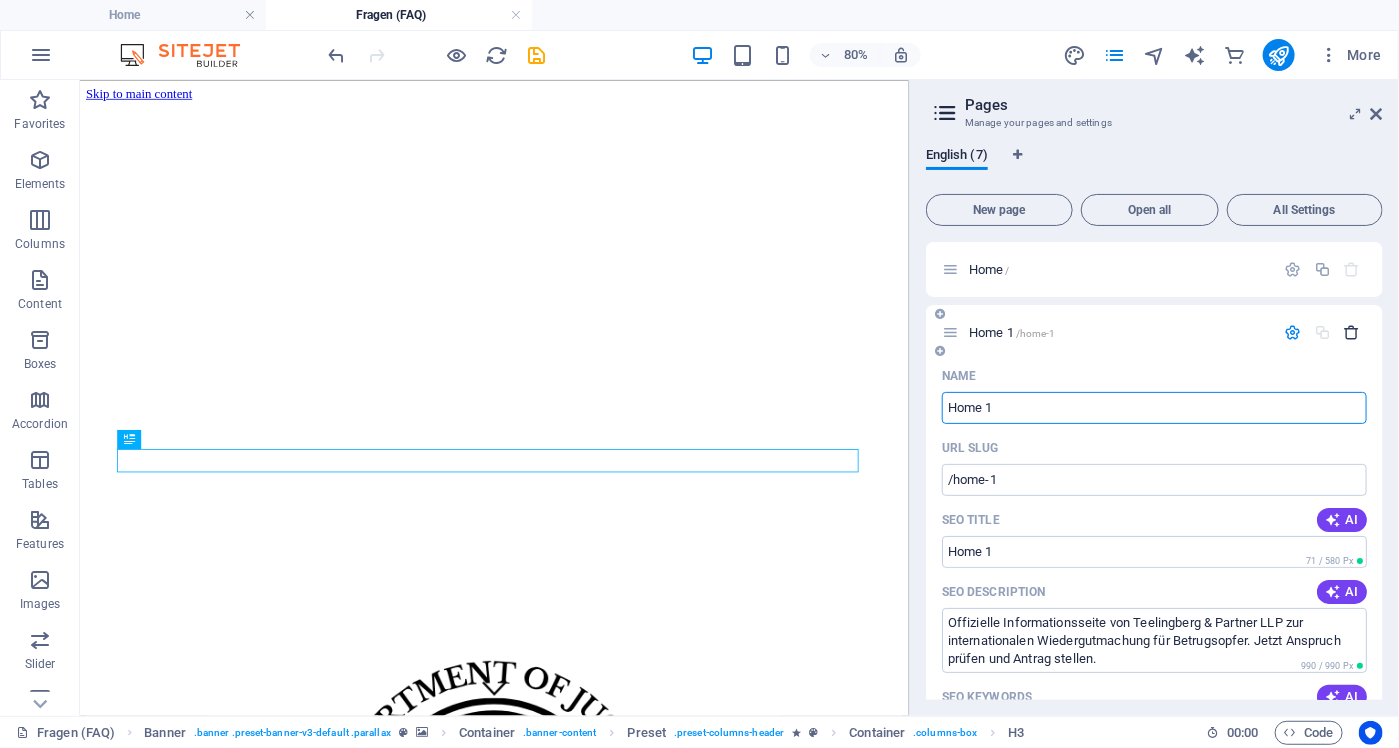 click at bounding box center [1352, 332] 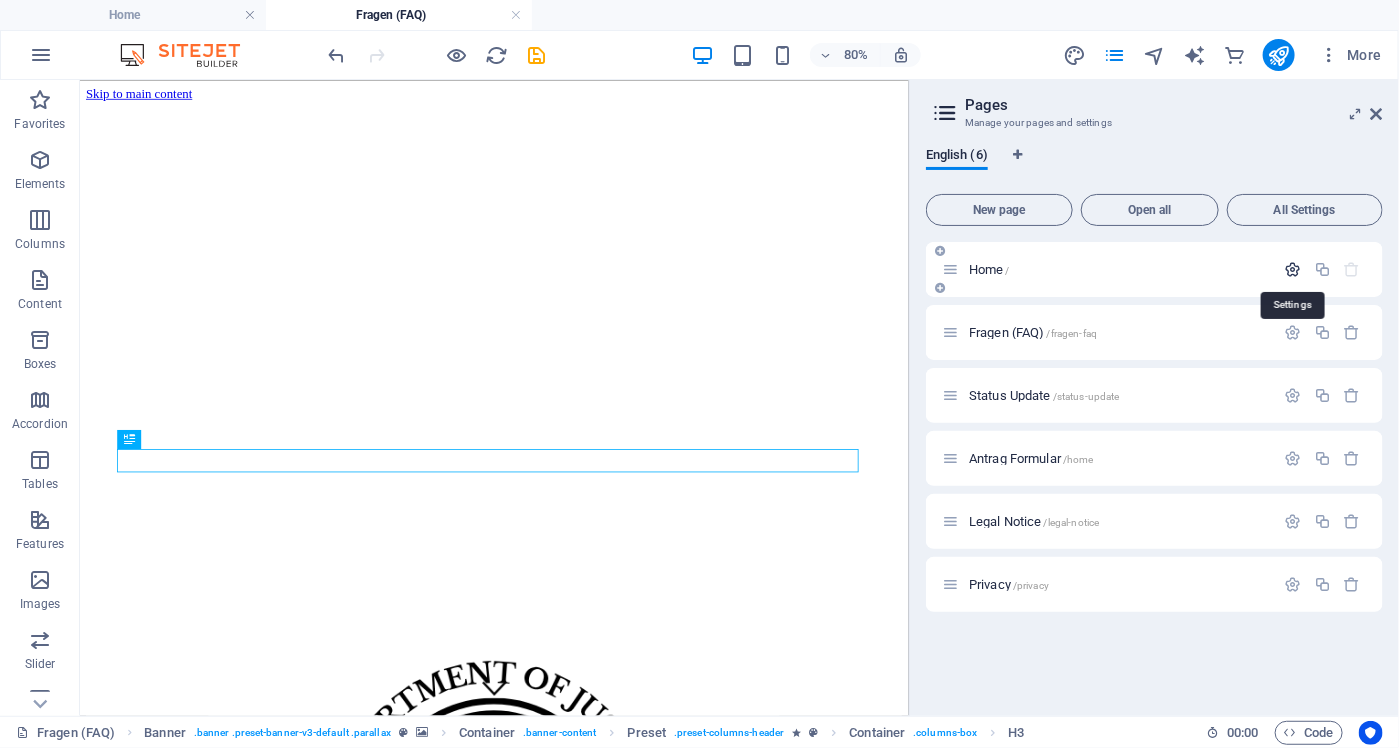 click at bounding box center (1293, 269) 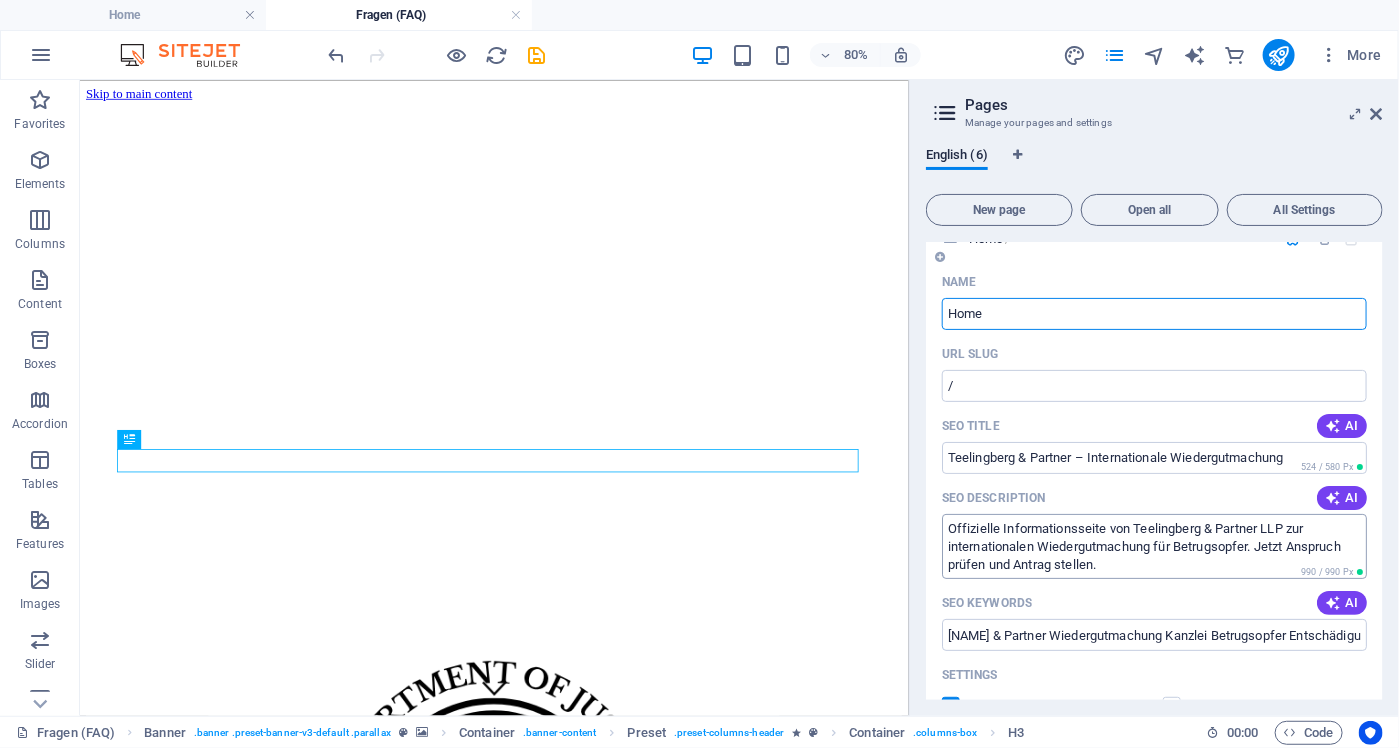 scroll, scrollTop: 100, scrollLeft: 0, axis: vertical 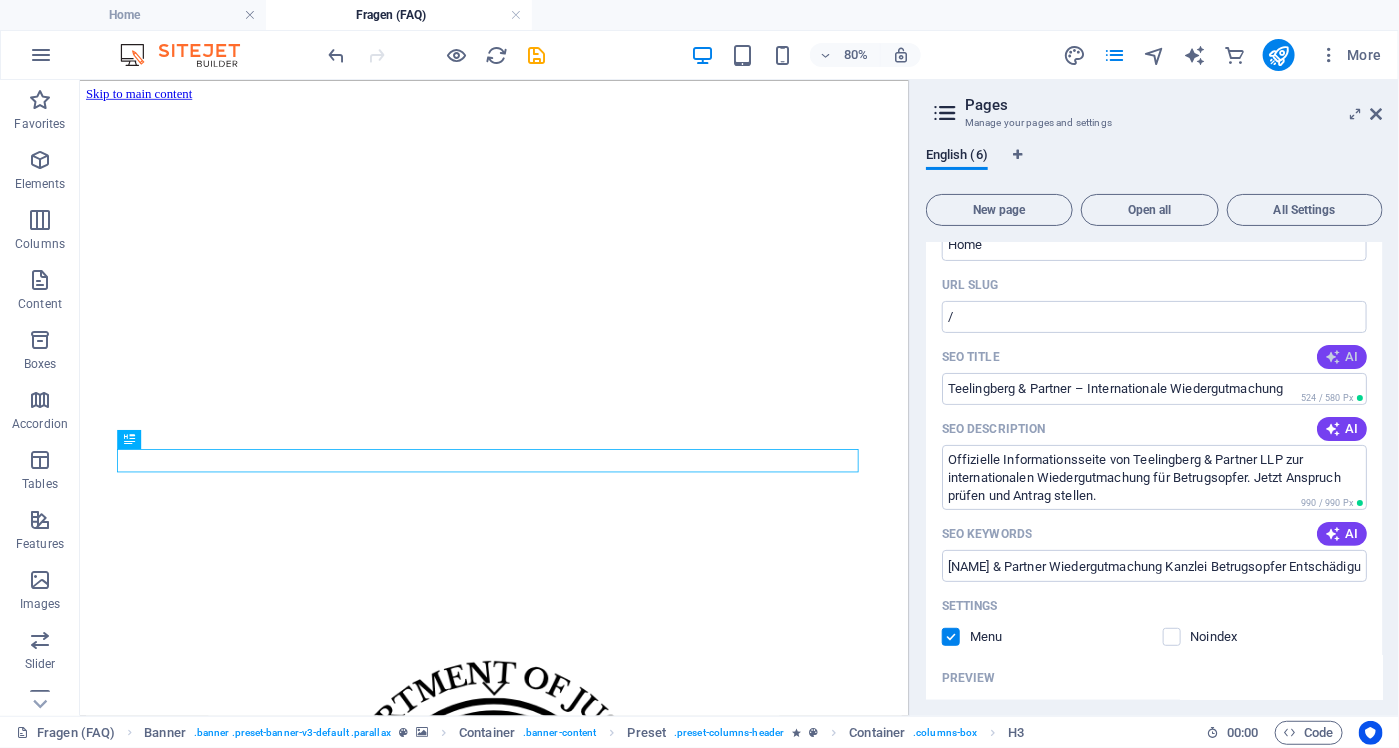click on "AI" at bounding box center (1342, 357) 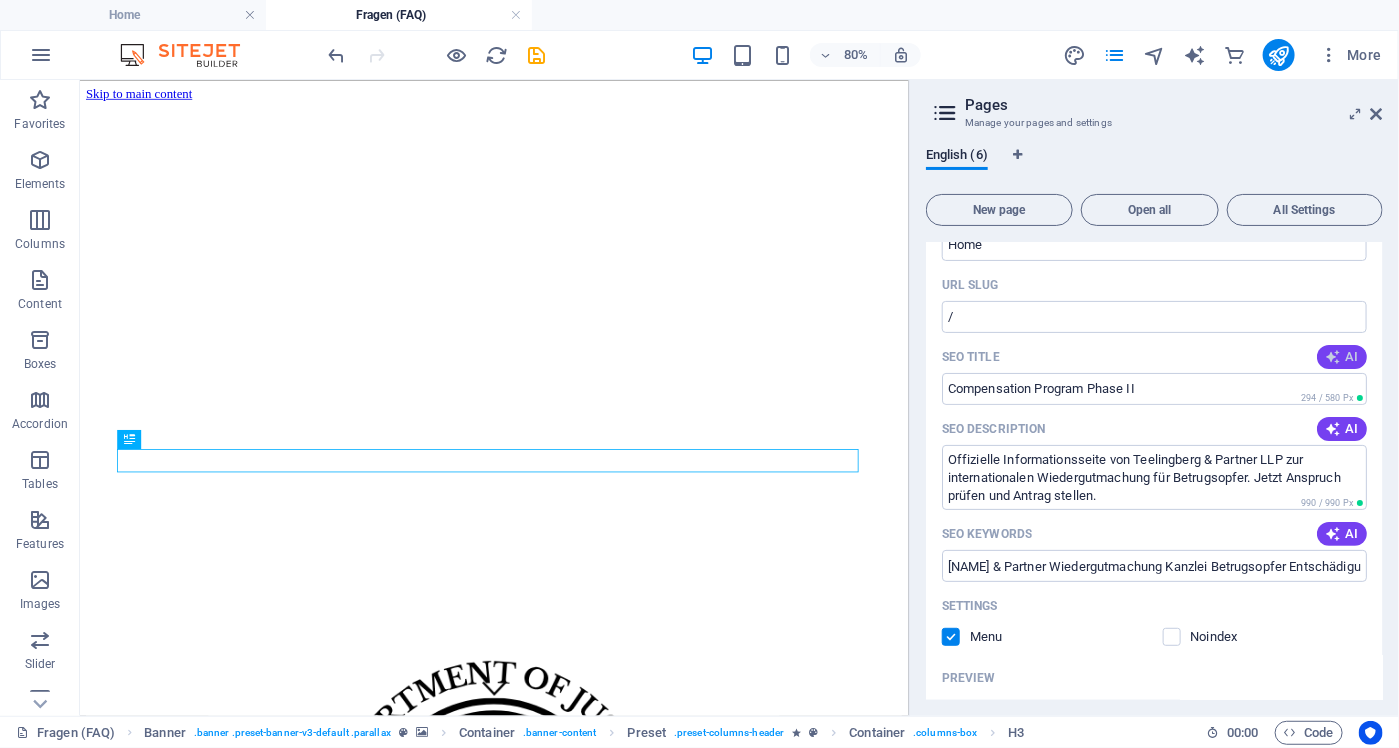 click on "AI" at bounding box center [1342, 357] 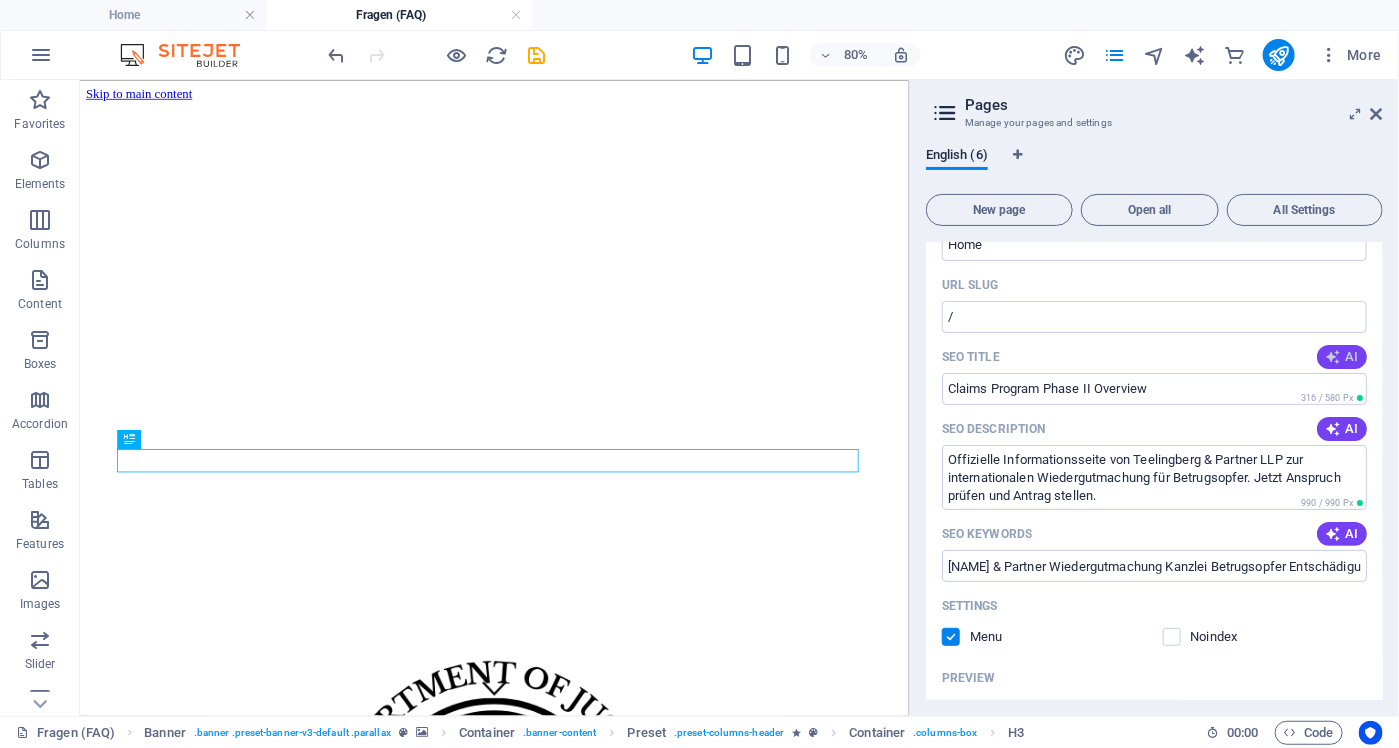click on "AI" at bounding box center (1342, 357) 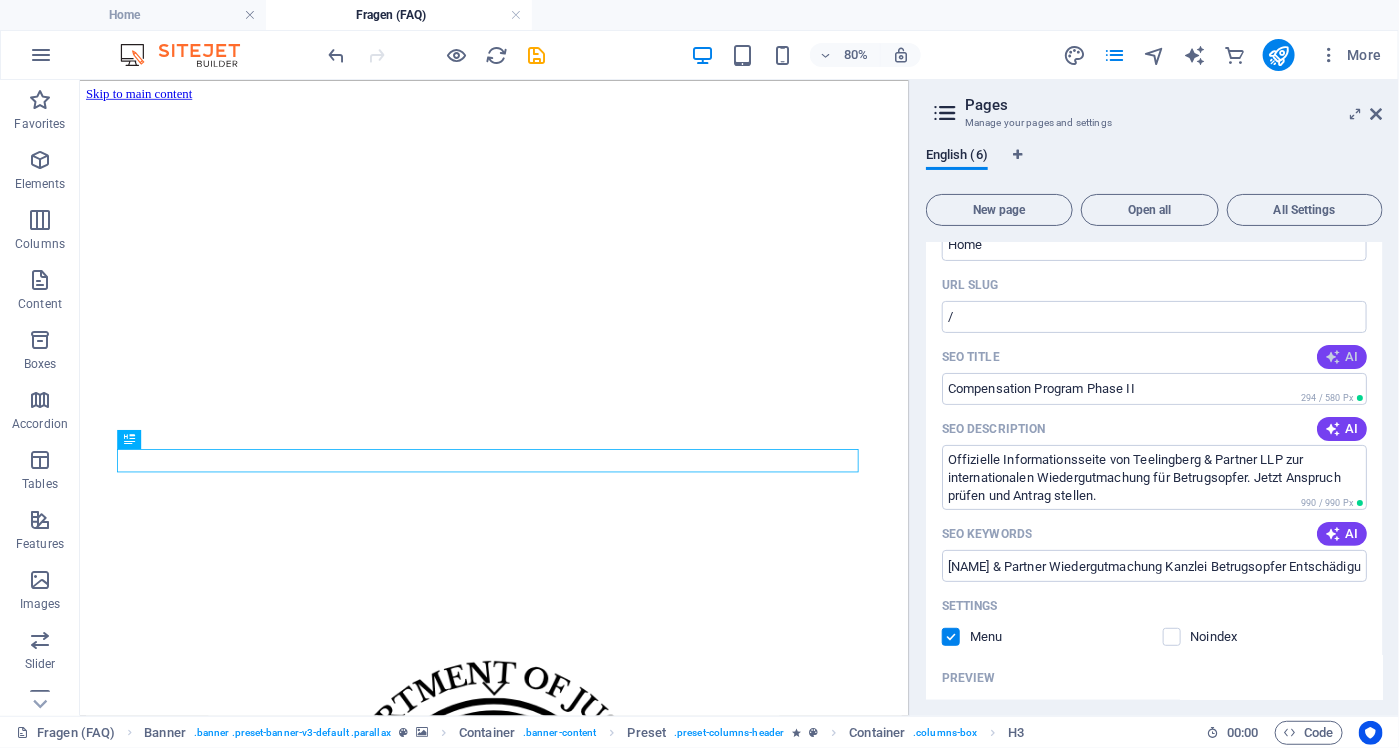 click on "AI" at bounding box center (1342, 357) 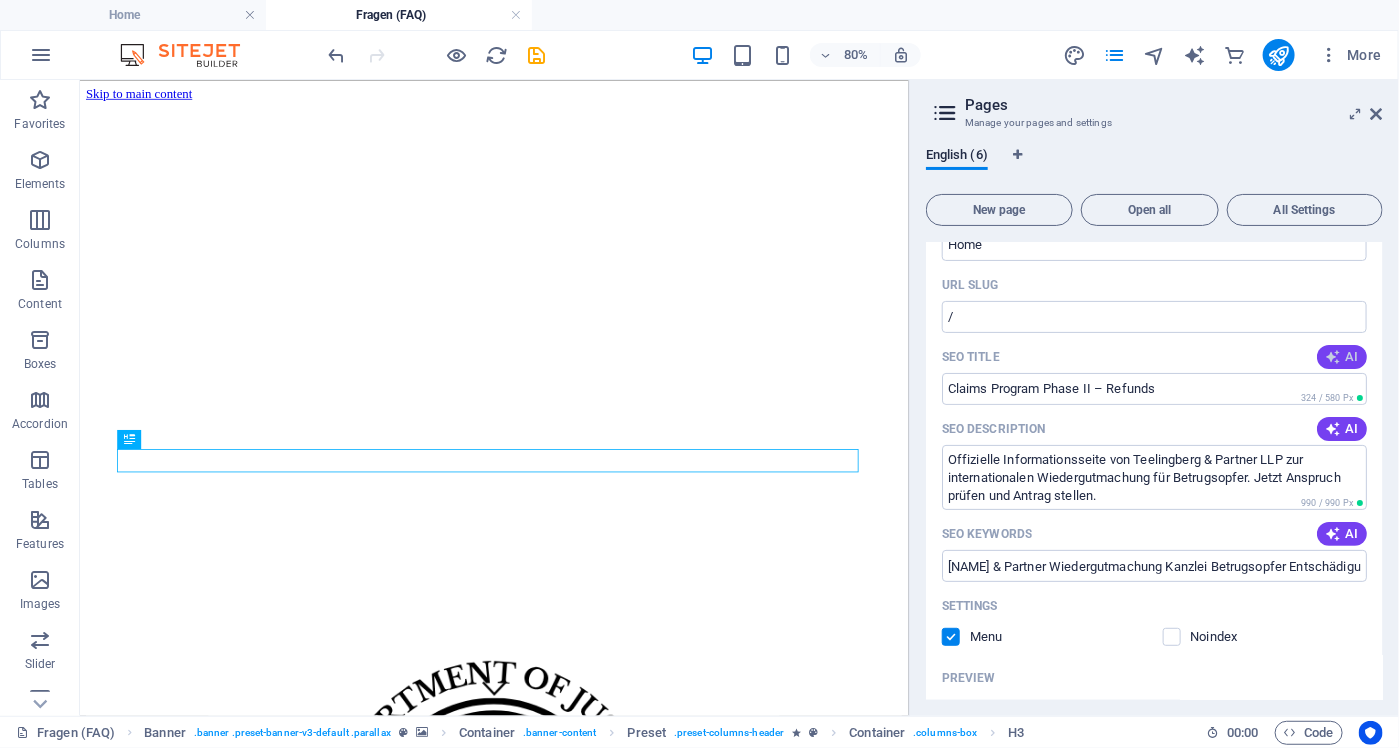 click on "AI" at bounding box center (1342, 357) 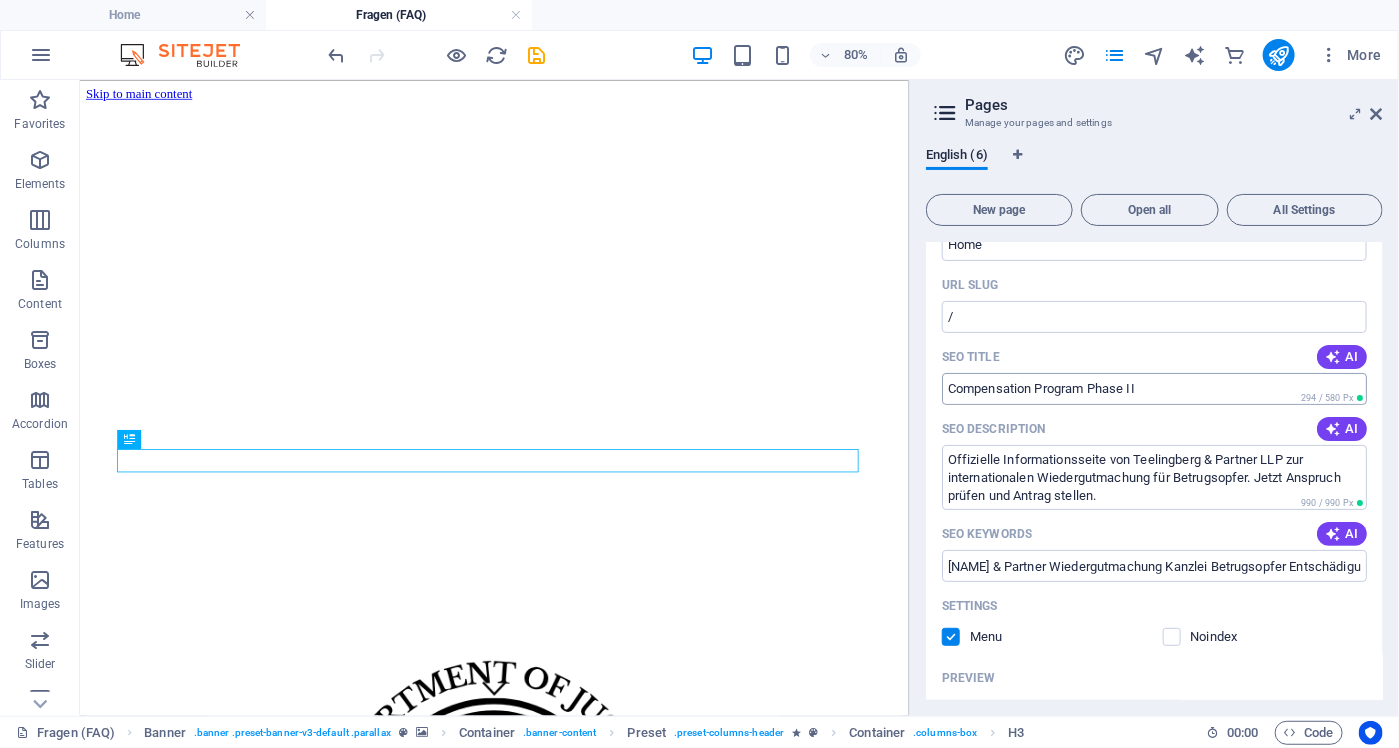 click on "Compensation Program Phase II" at bounding box center [1154, 389] 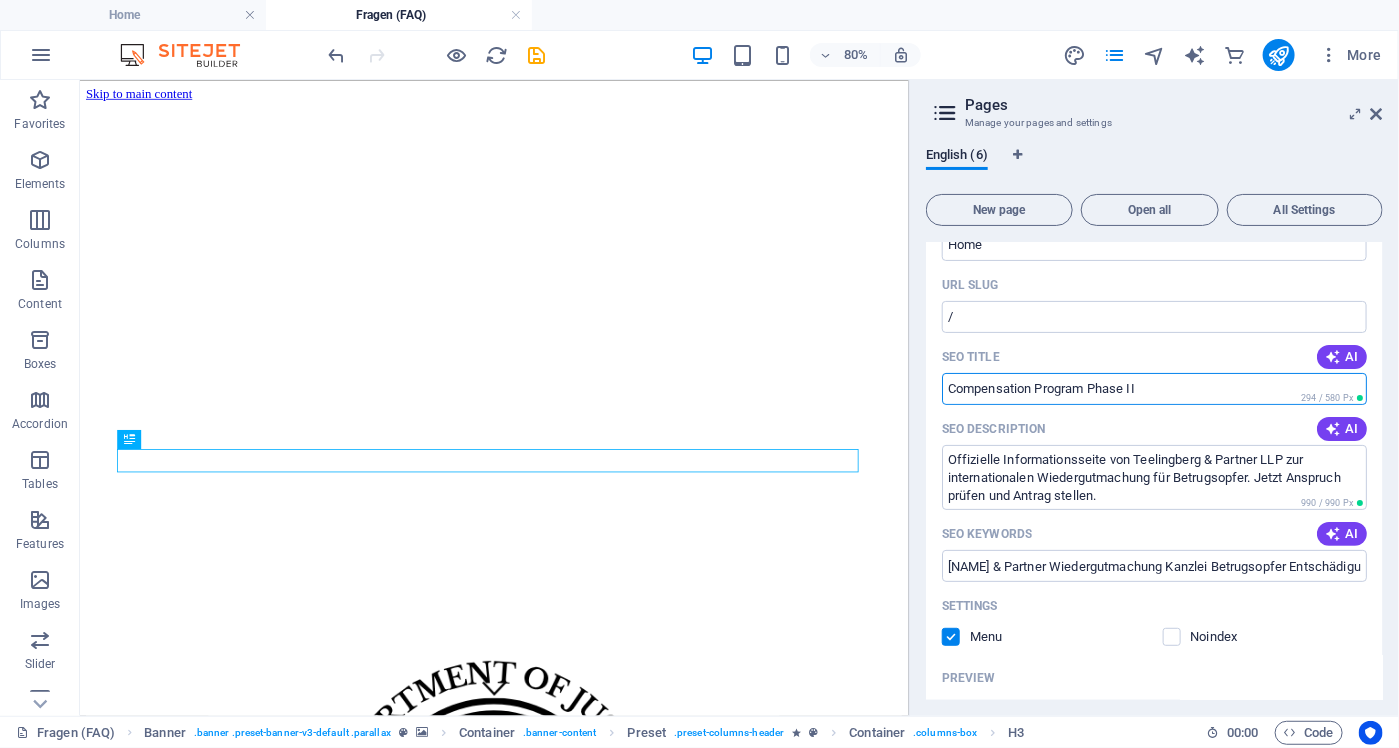 click on "Compensation Program Phase II" at bounding box center (1154, 389) 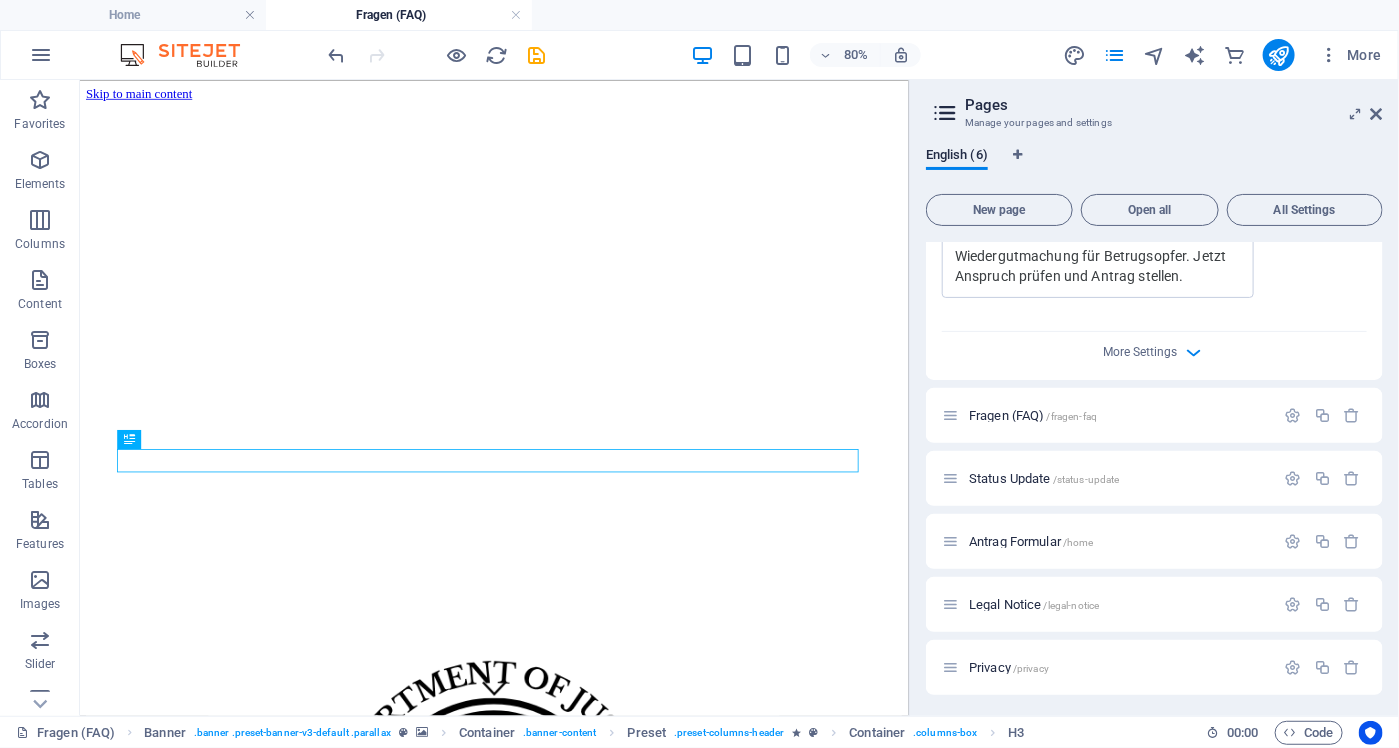 scroll, scrollTop: 724, scrollLeft: 0, axis: vertical 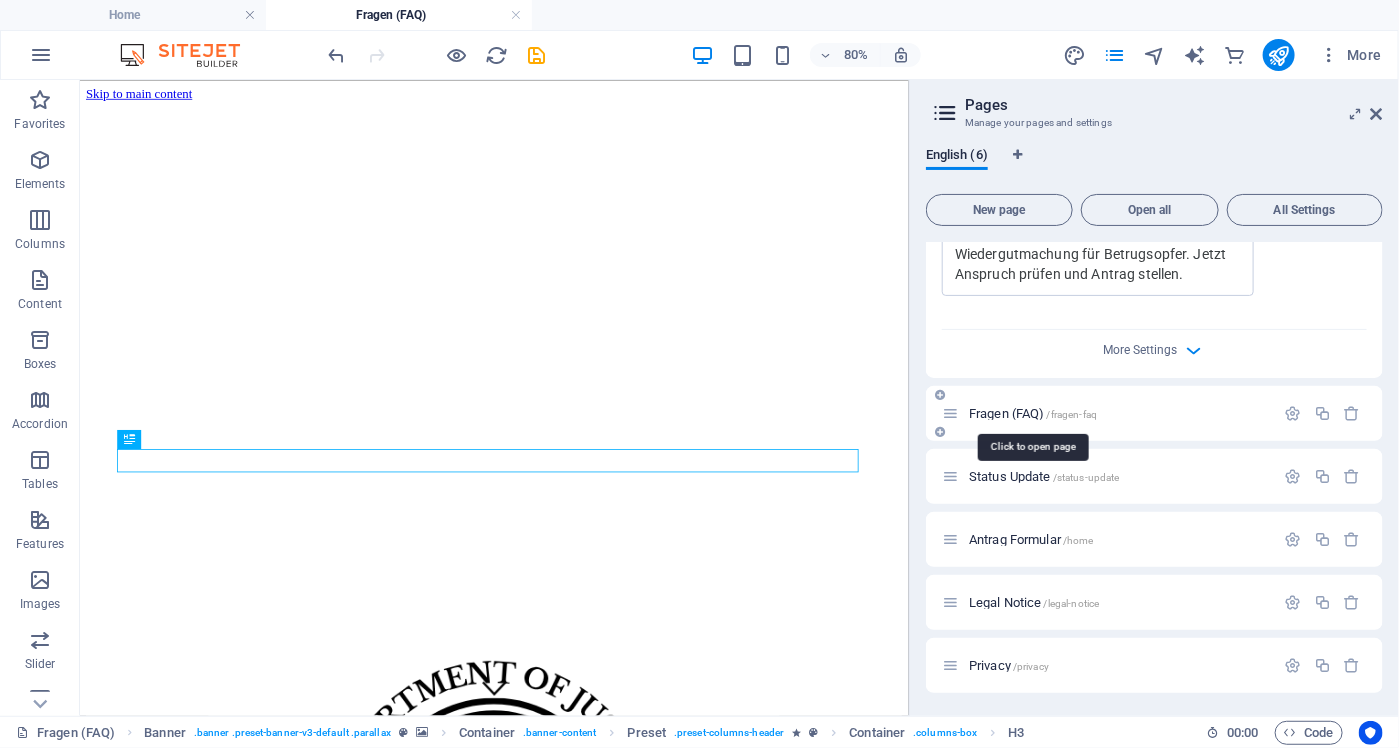 type on "[NAME] und Partner" 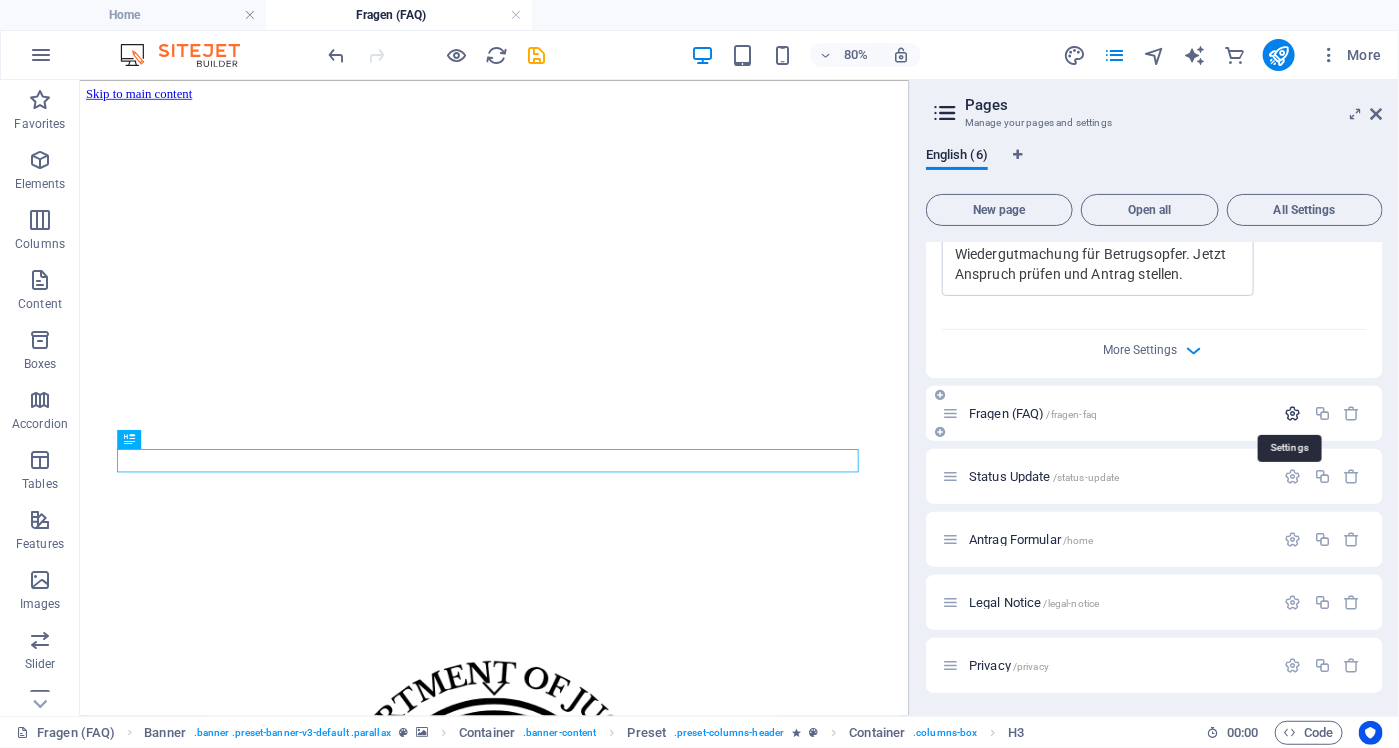 click at bounding box center [1293, 413] 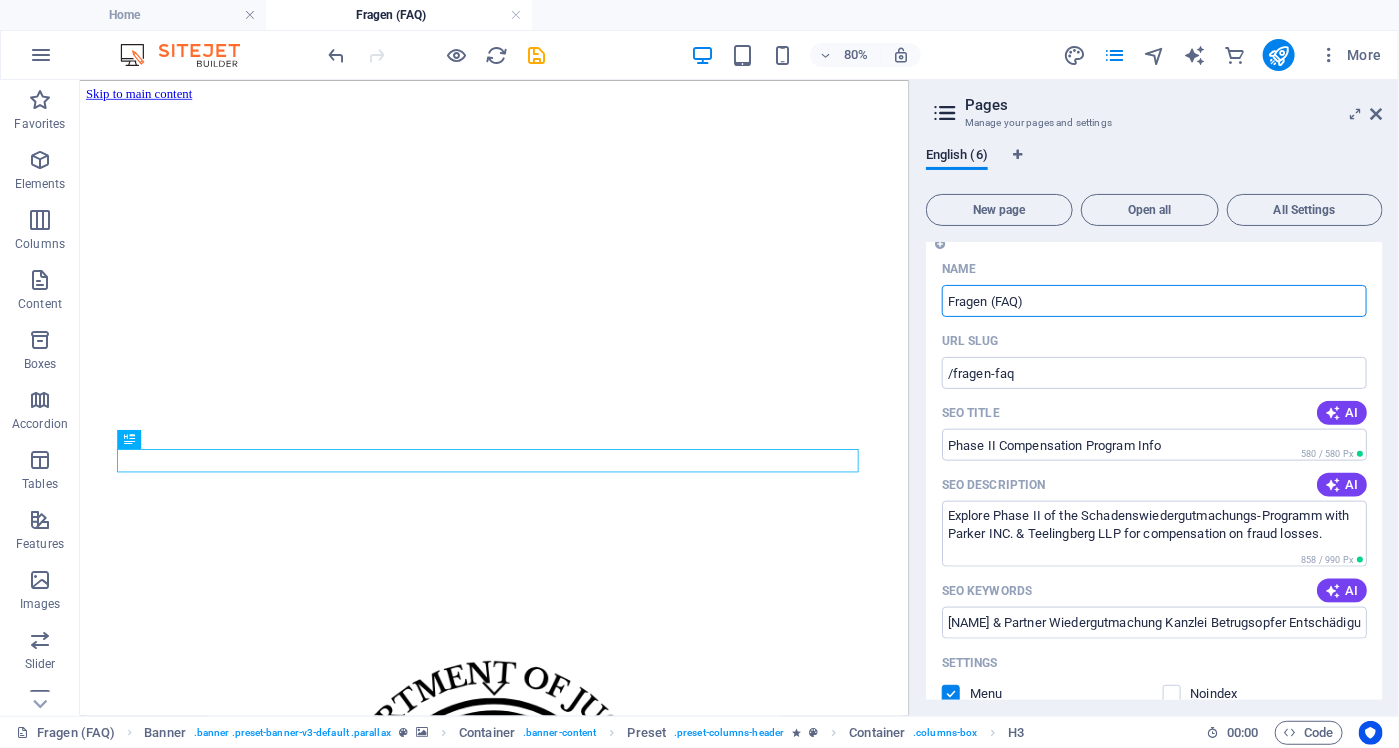 scroll, scrollTop: 924, scrollLeft: 0, axis: vertical 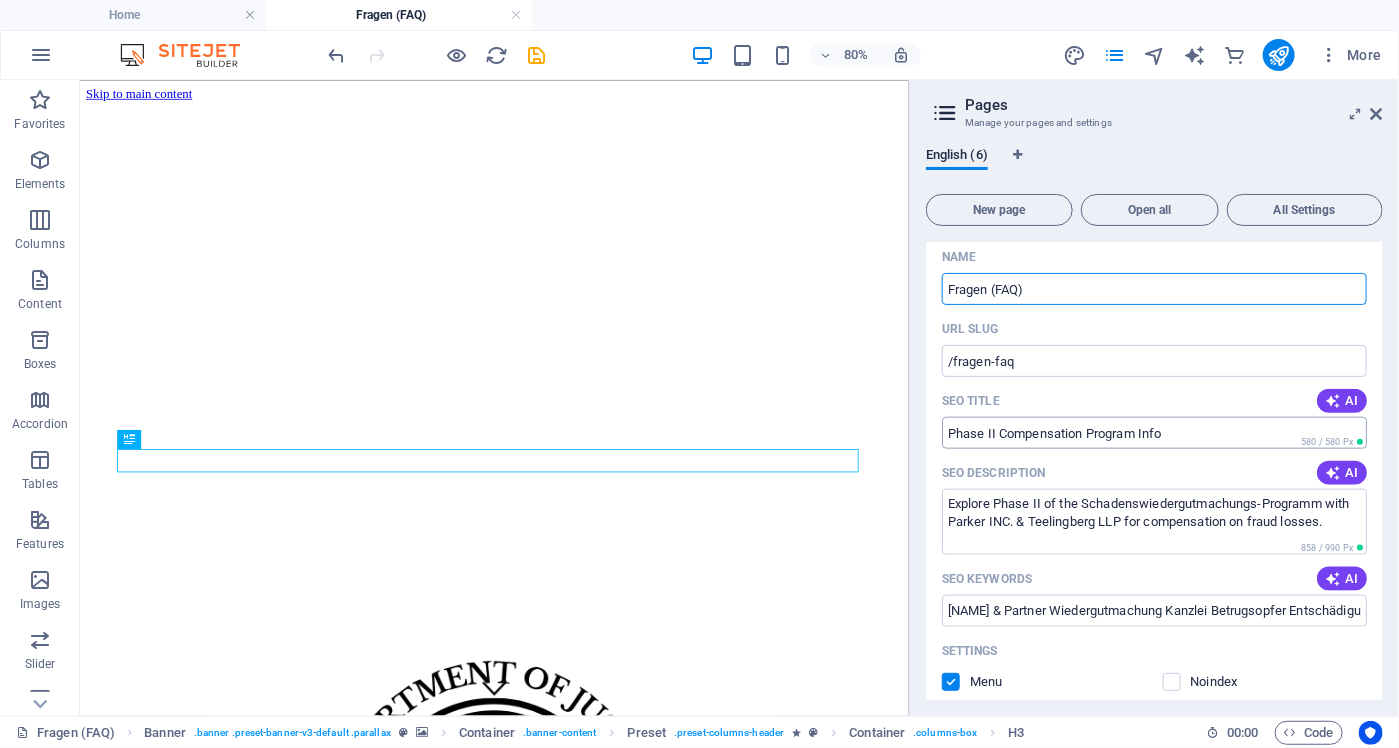 click on "Phase II Compensation Program Info" at bounding box center (1154, 433) 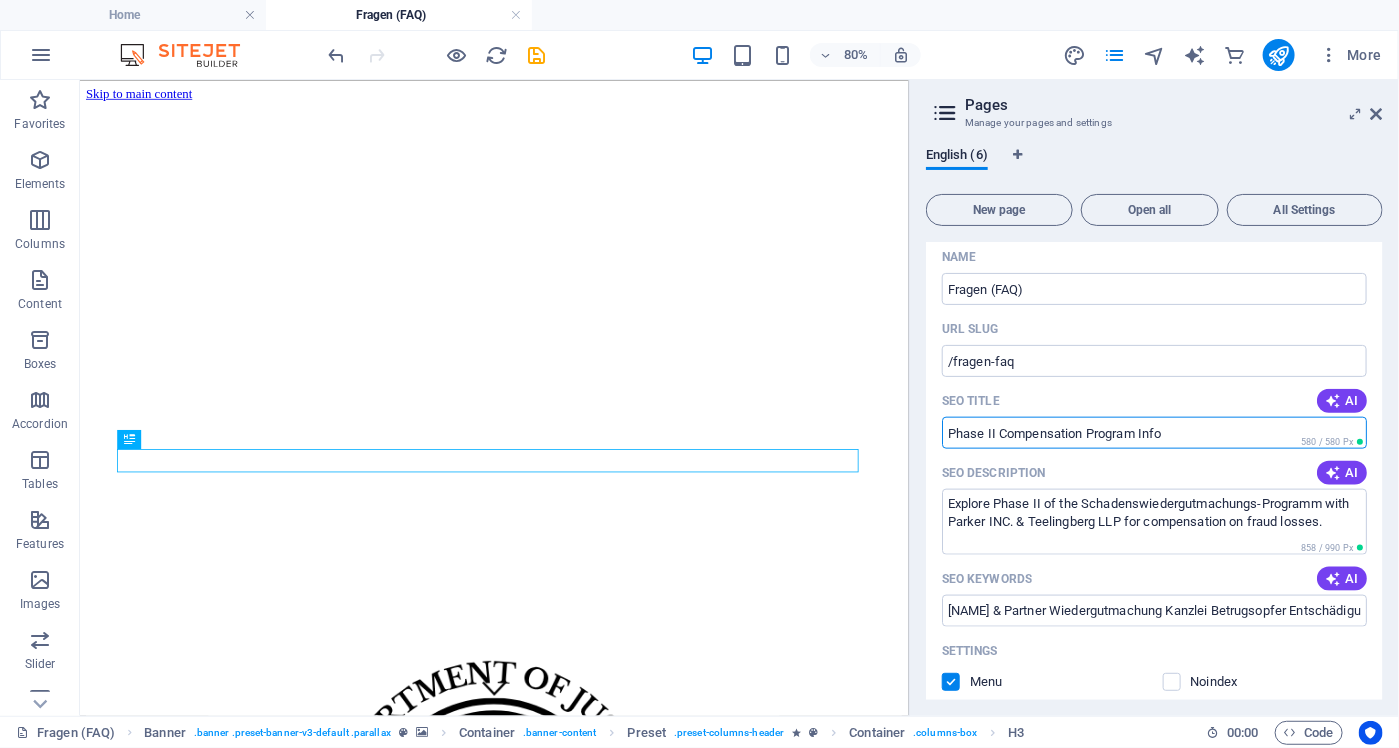 click on "Phase II Compensation Program Info" at bounding box center [1154, 433] 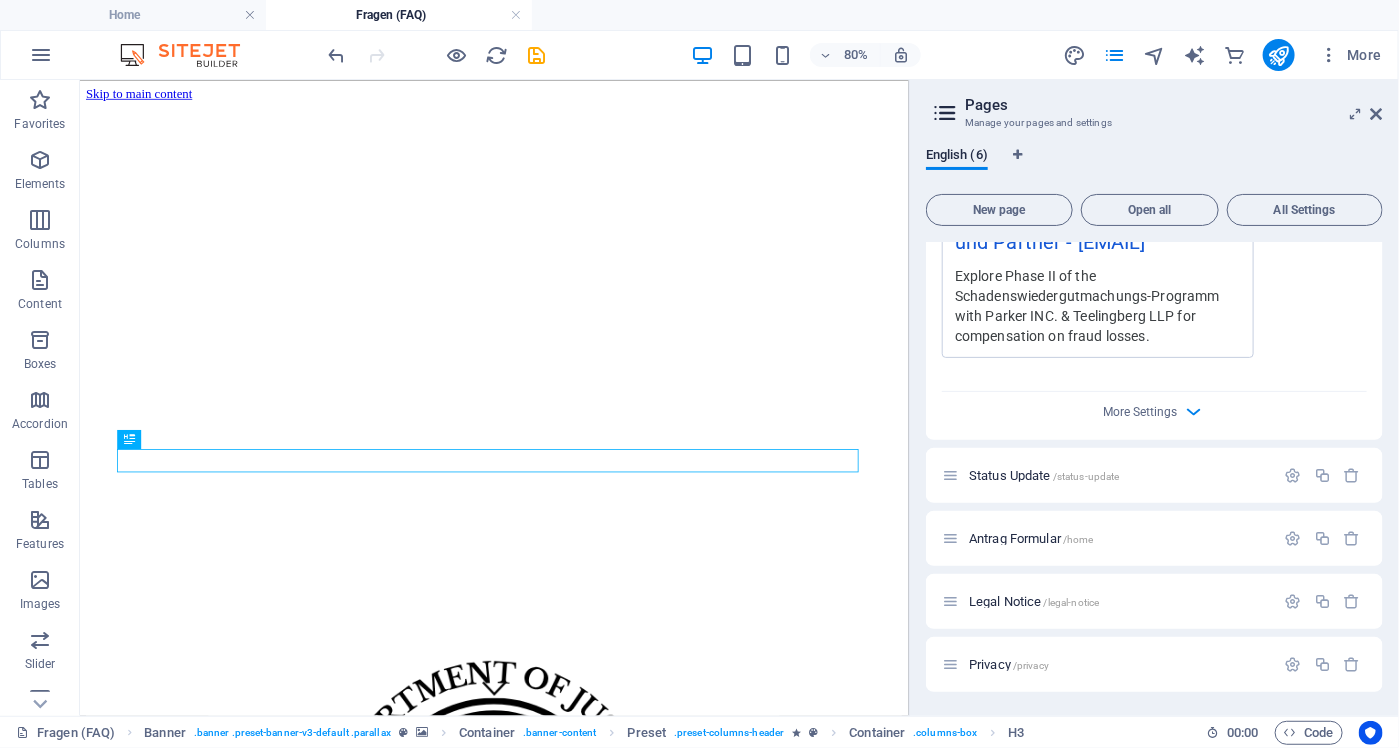 scroll, scrollTop: 1584, scrollLeft: 0, axis: vertical 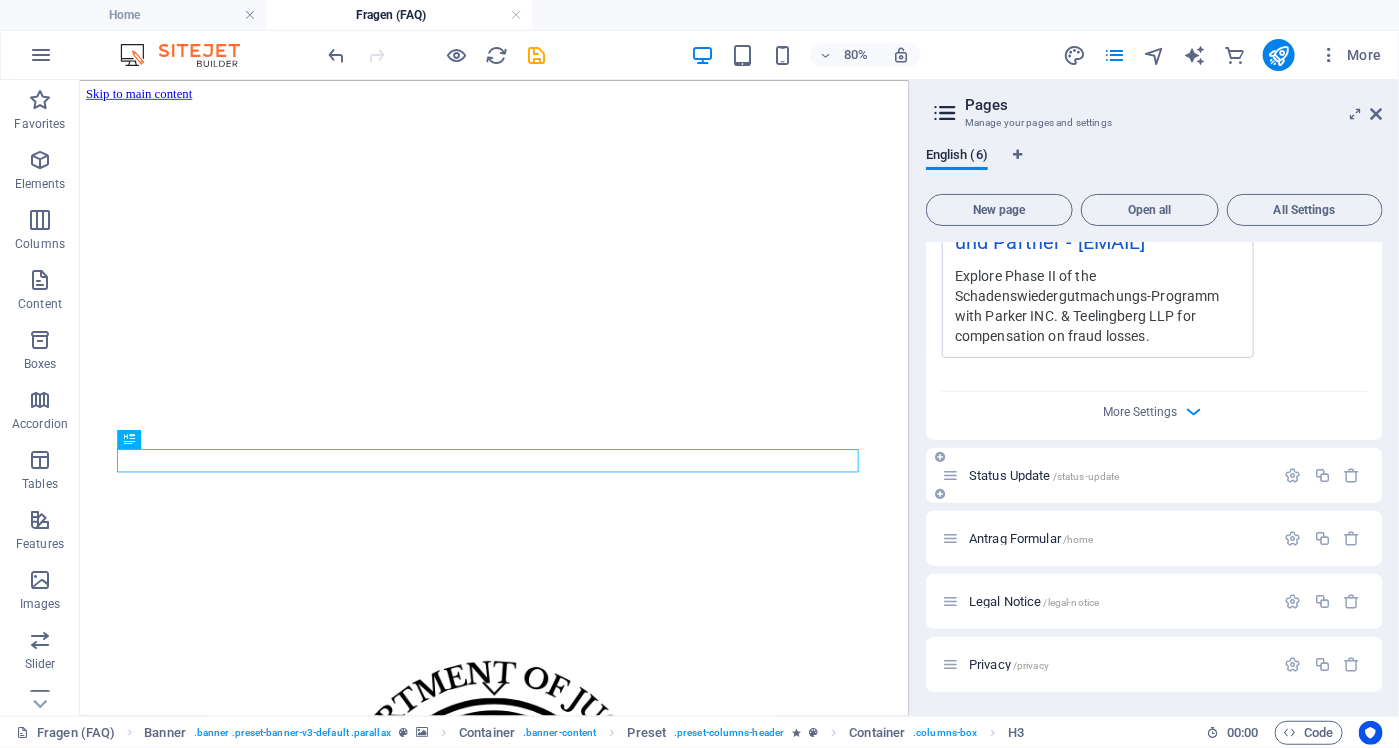 type on "Anwaltskanzlei Teelingberg und Partner" 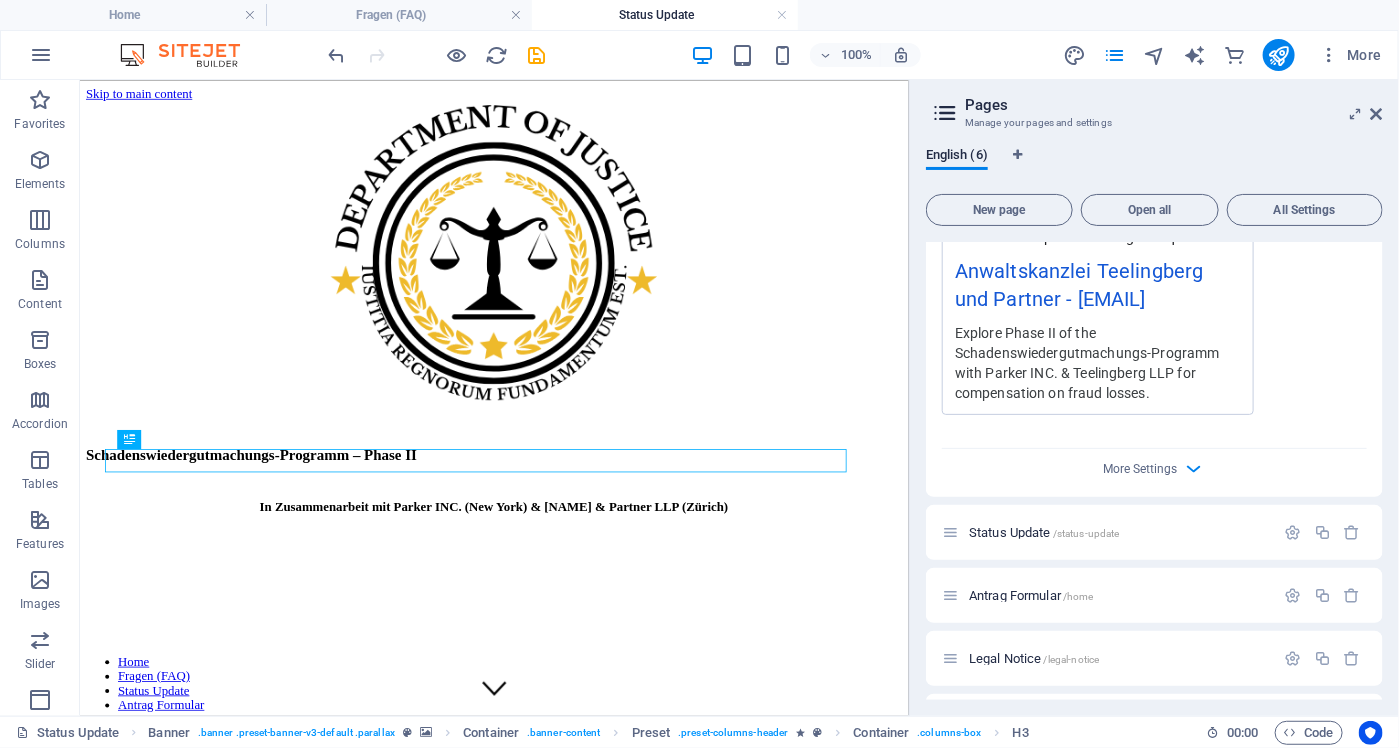 scroll, scrollTop: 0, scrollLeft: 0, axis: both 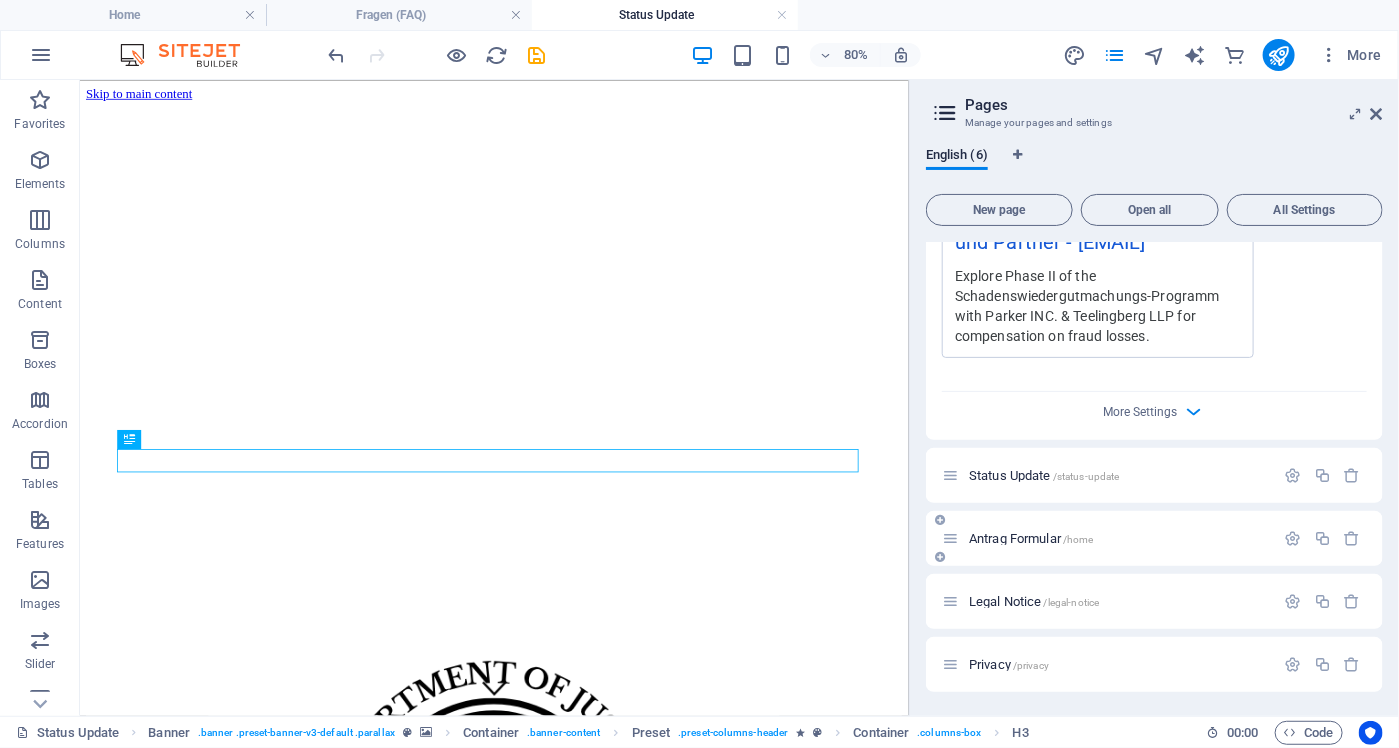click on "Antrag Formular /home" at bounding box center [1031, 538] 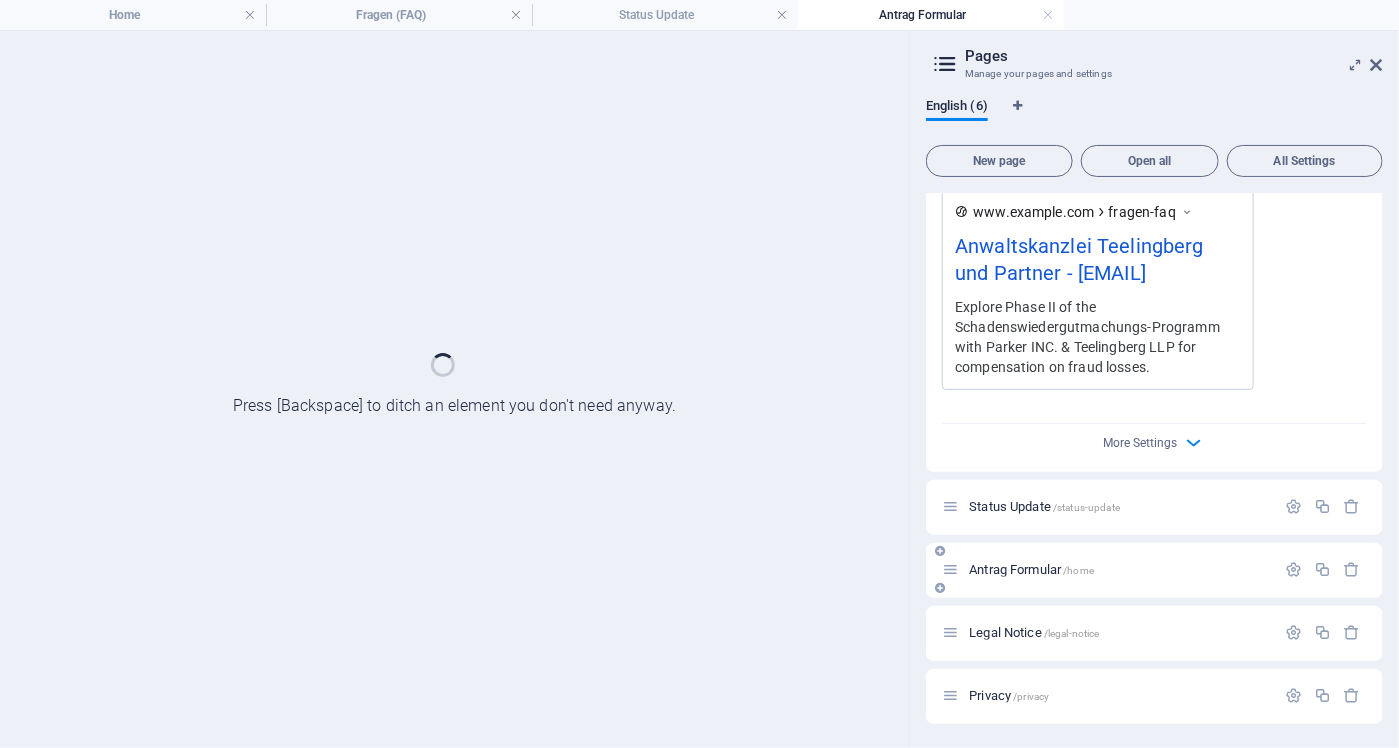 scroll, scrollTop: 1502, scrollLeft: 0, axis: vertical 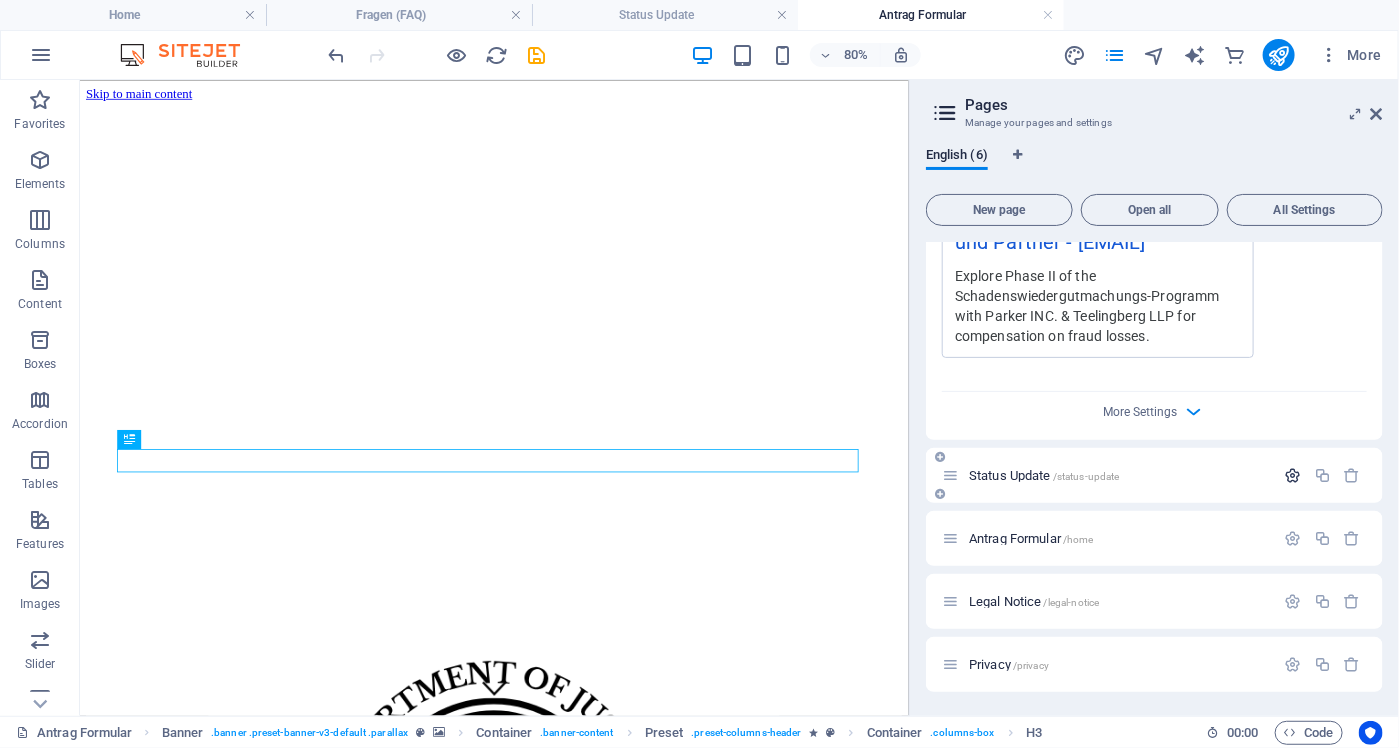 click at bounding box center (1293, 475) 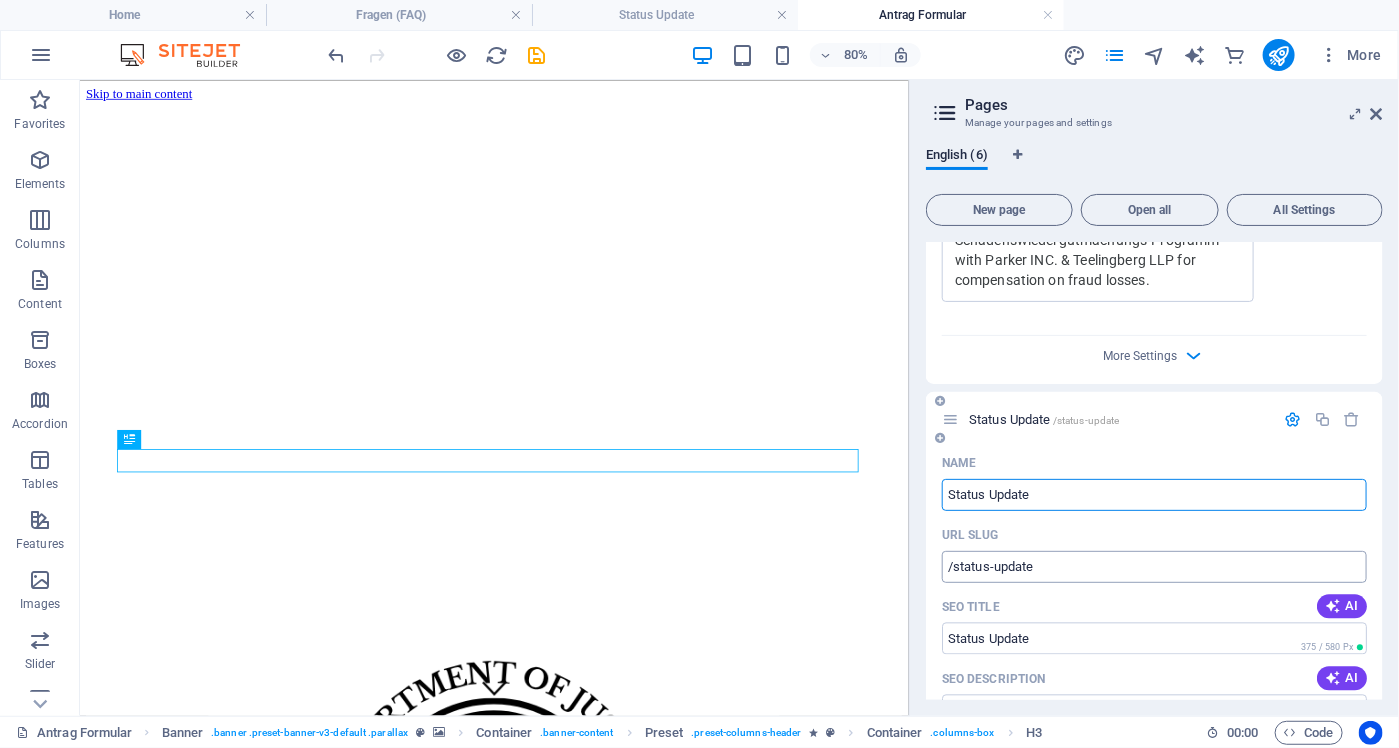 scroll, scrollTop: 1684, scrollLeft: 0, axis: vertical 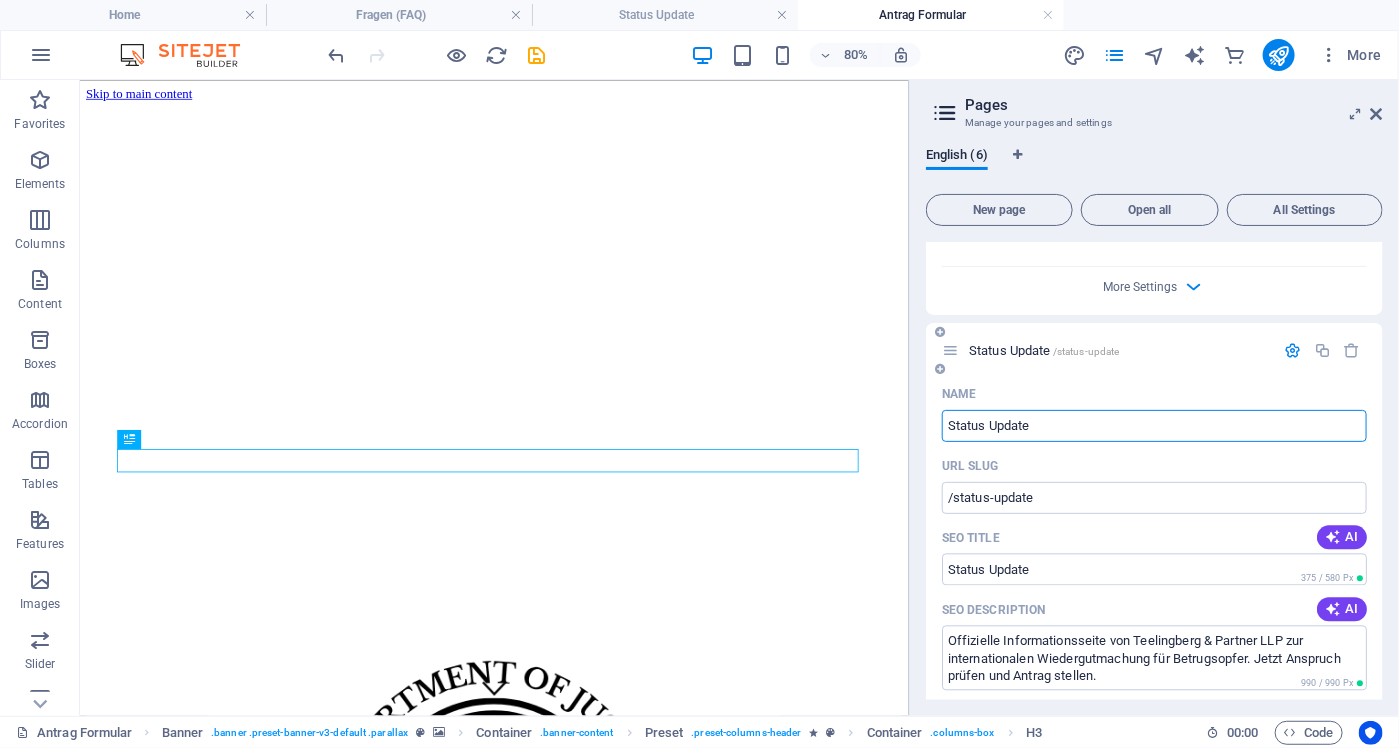 click on "Status Update" at bounding box center (1154, 426) 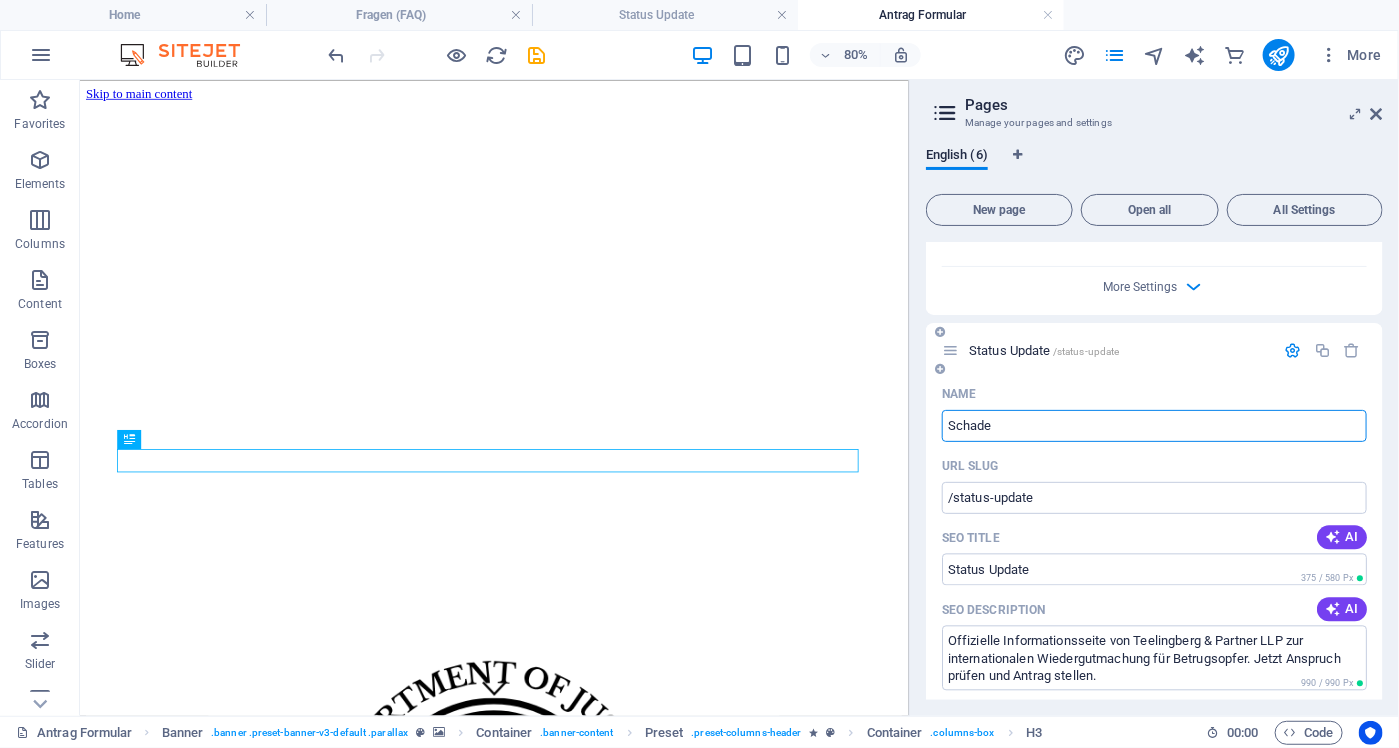 type on "Schade" 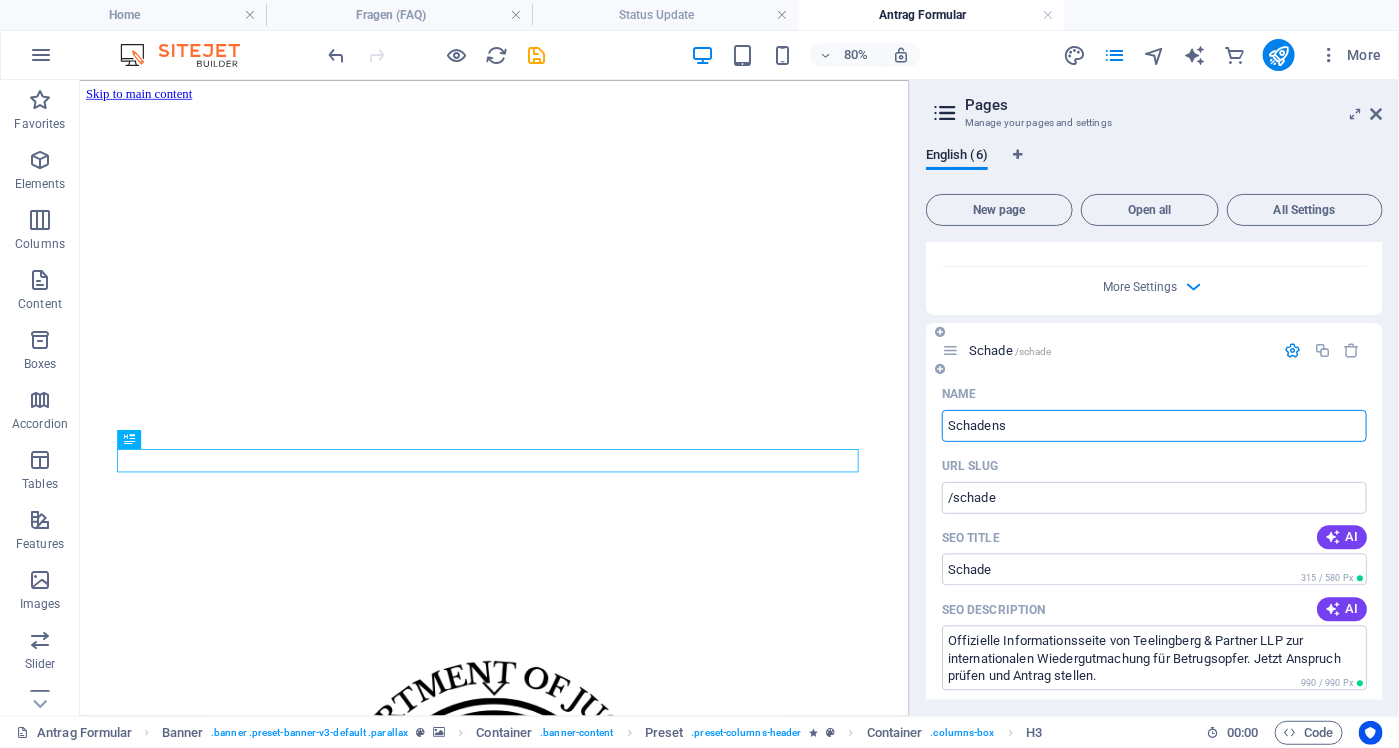 type on "Schadensw" 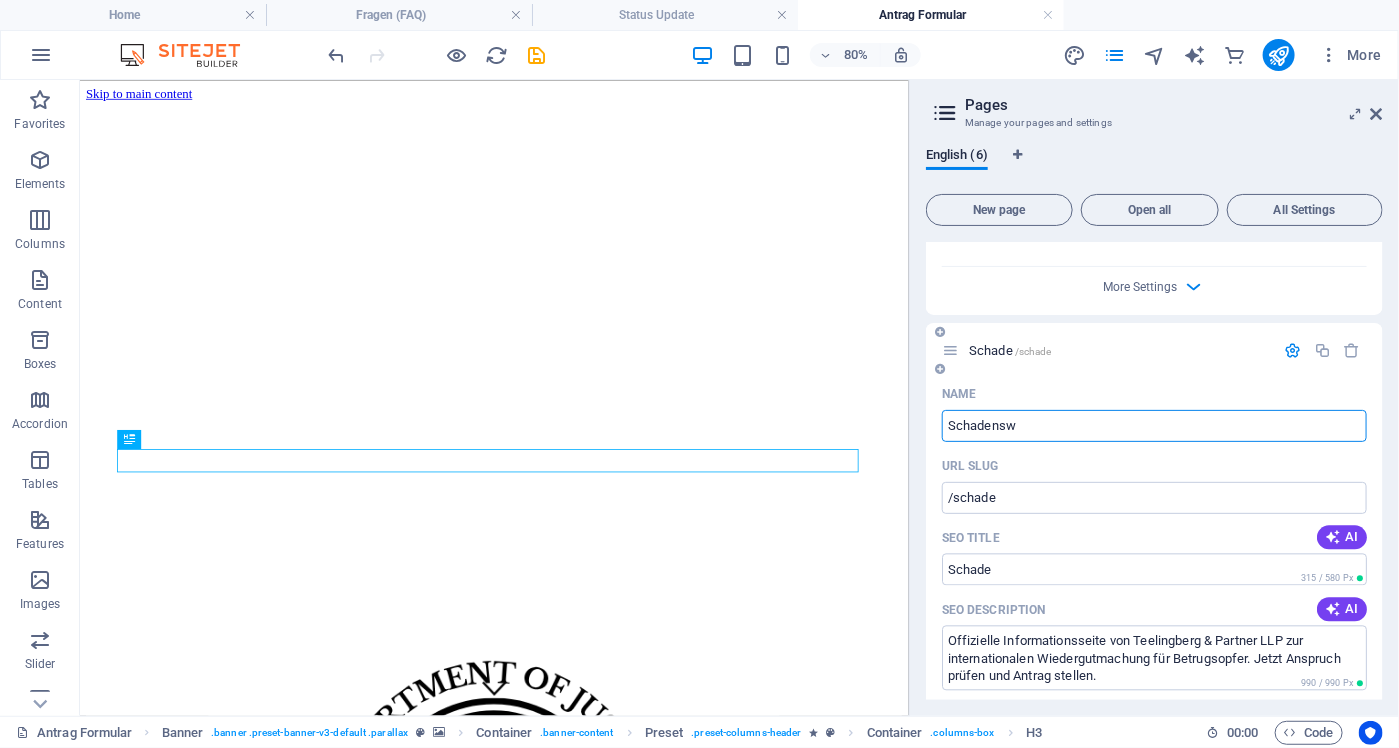 type on "/schadens" 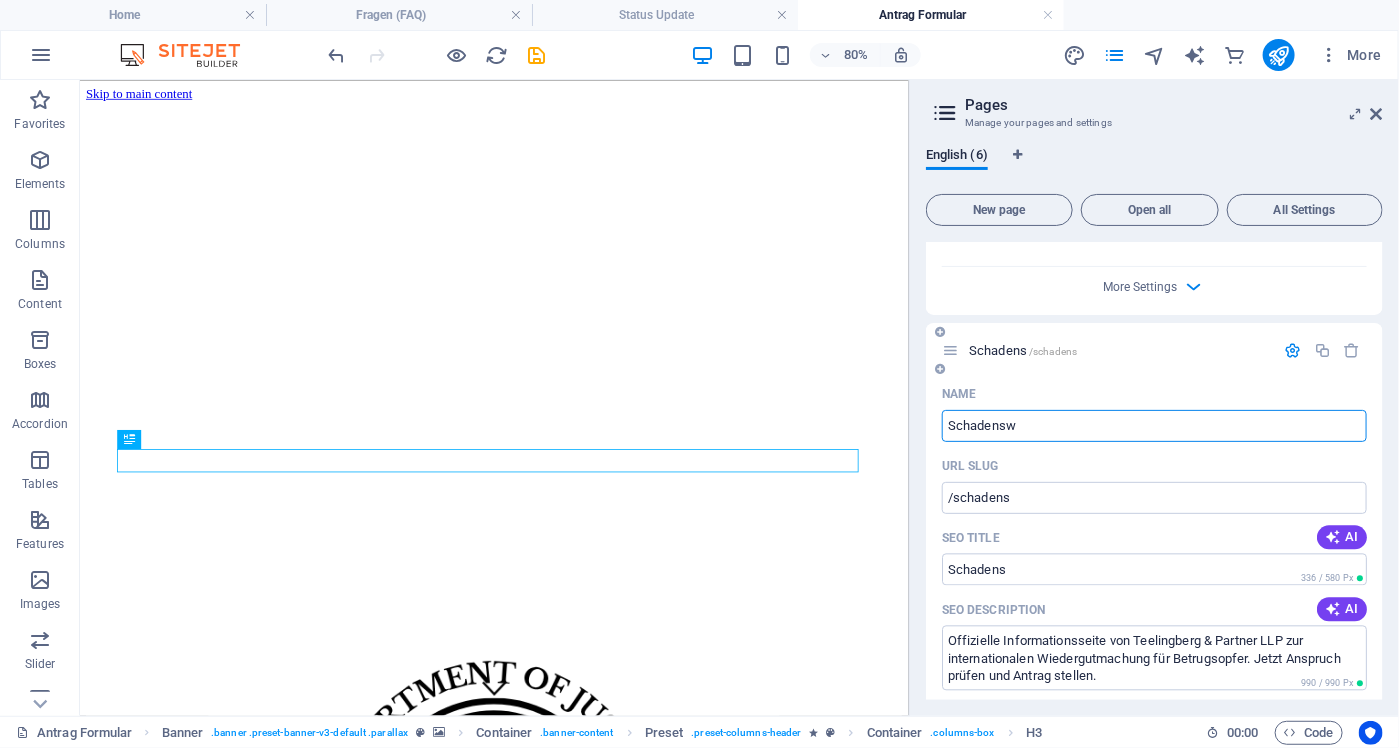 type on "Schadensw" 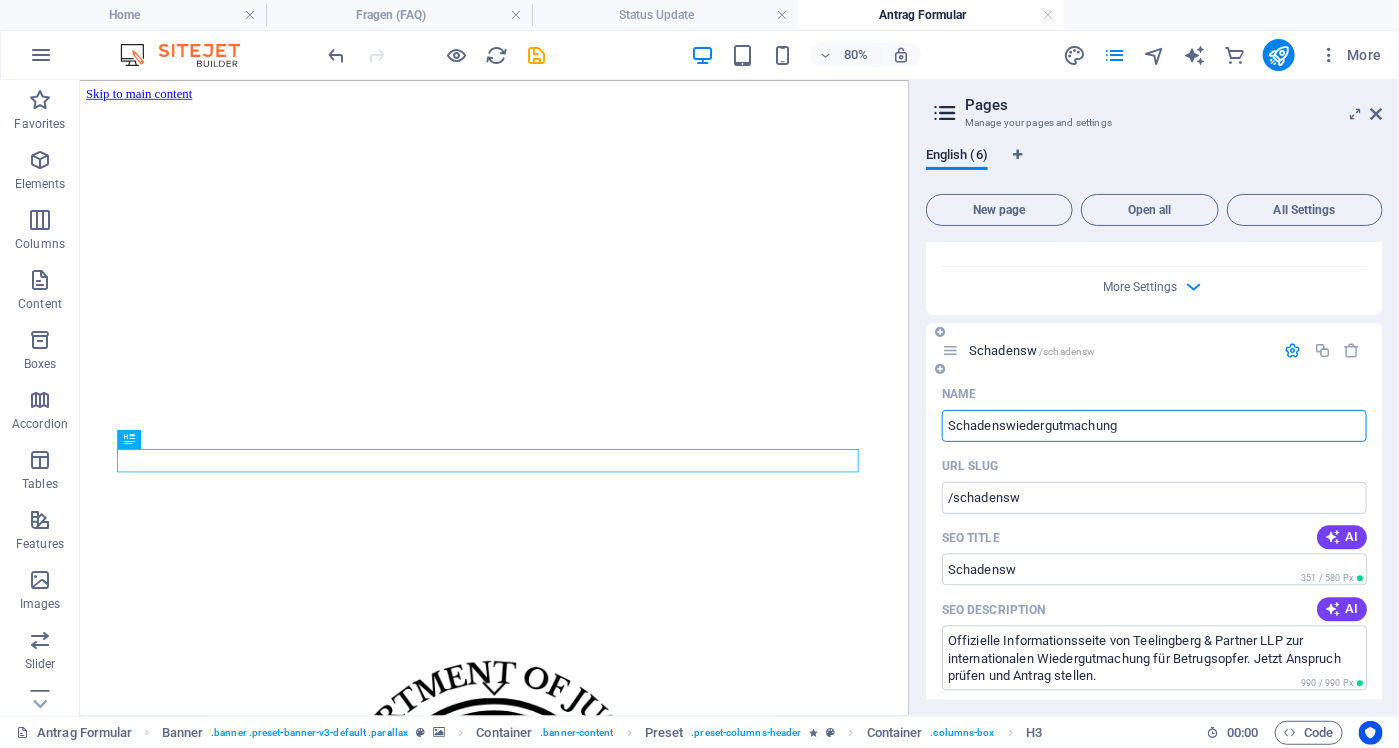type on "Schadenswiedergutmachung T" 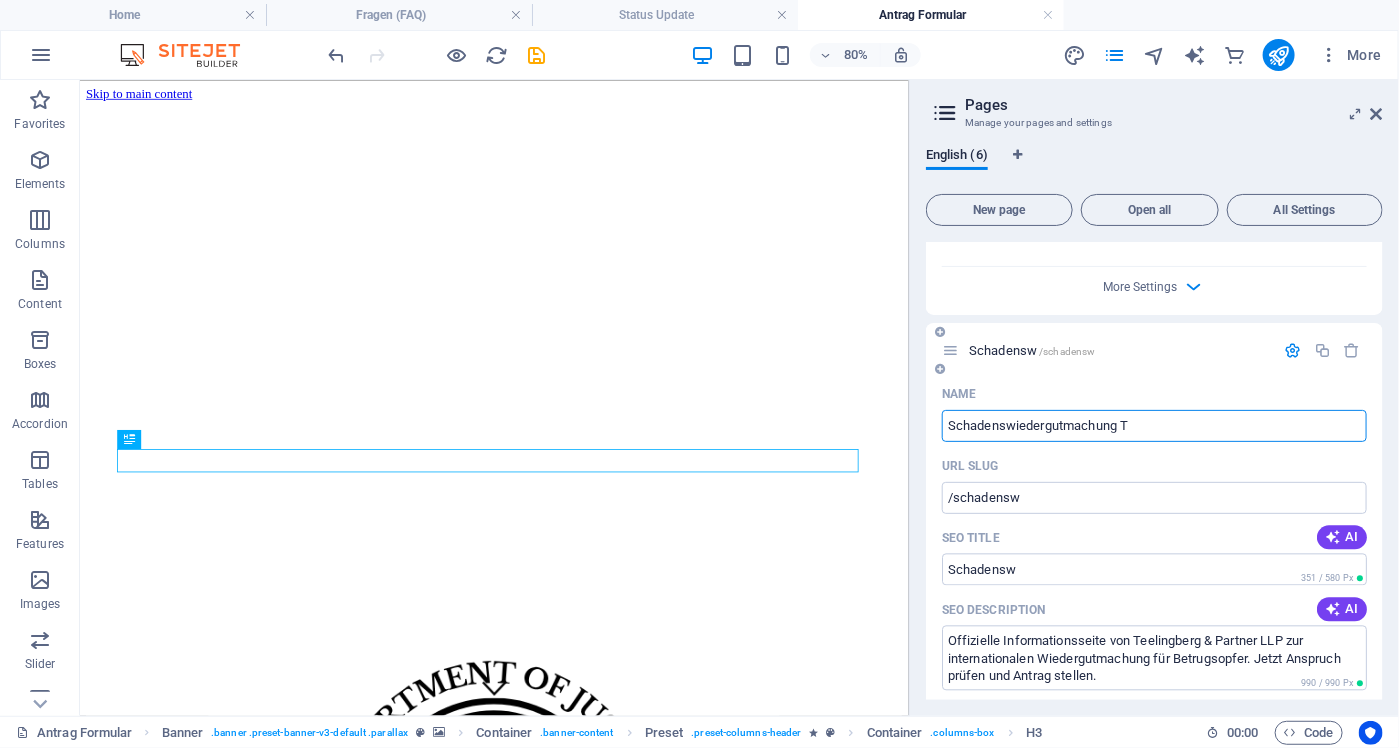 type on "/schadenswiedergutmachung" 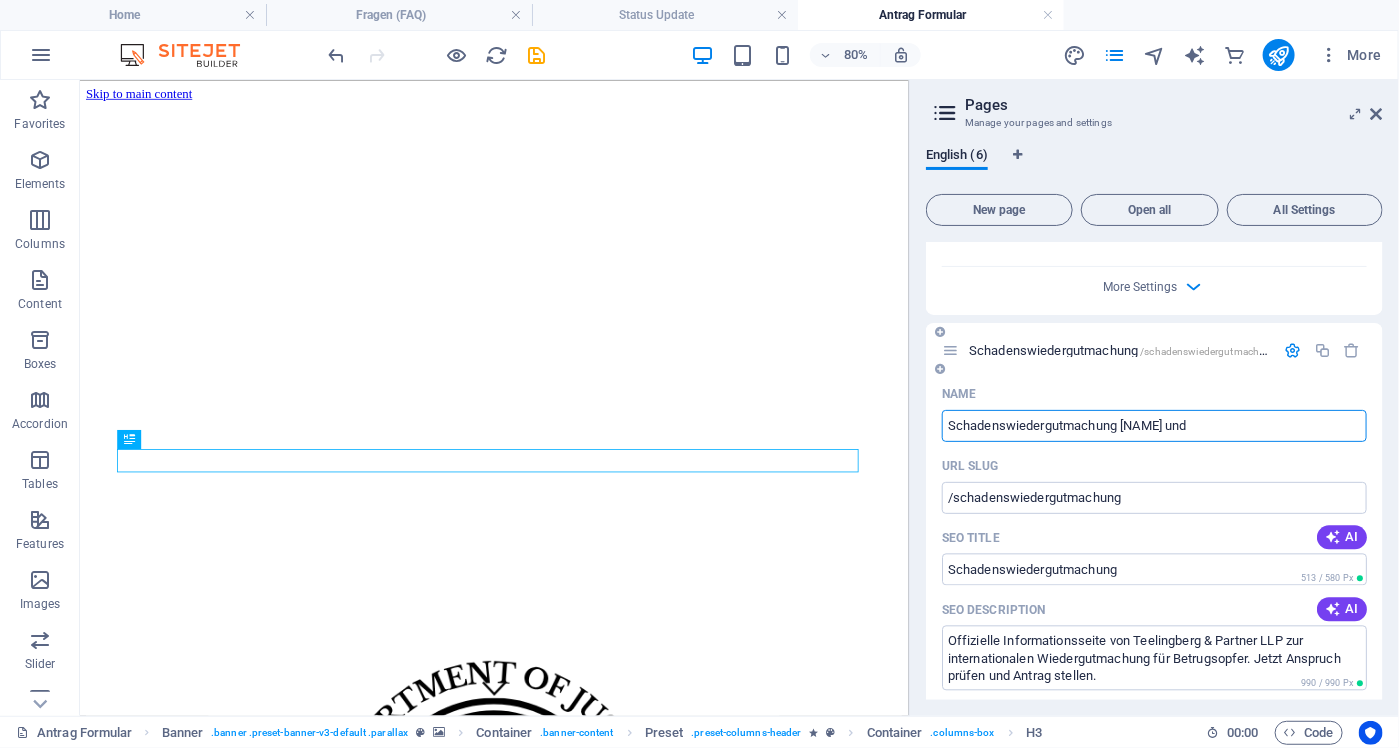 type on "Schadenswiedergutmachung Teelingberg und P" 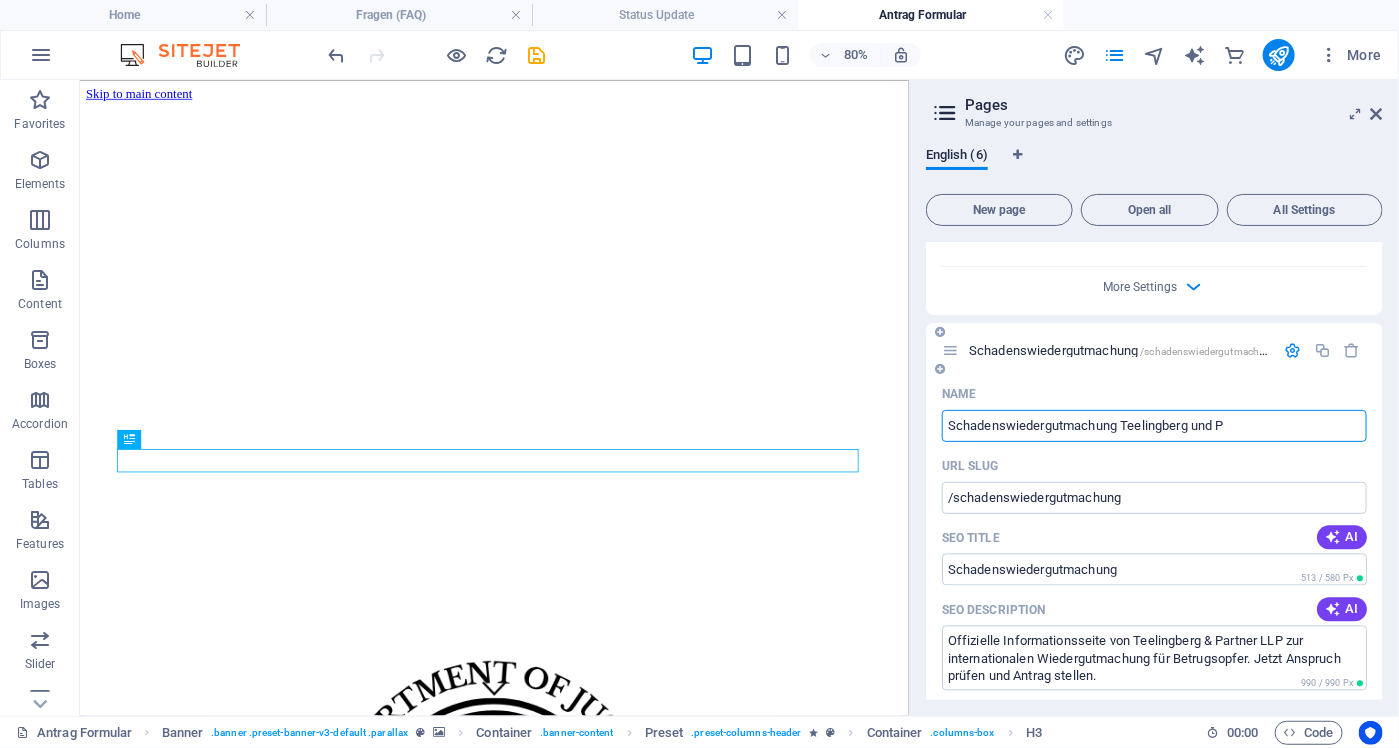 type on "/schadenswiedergutmachung-[NAME]-und" 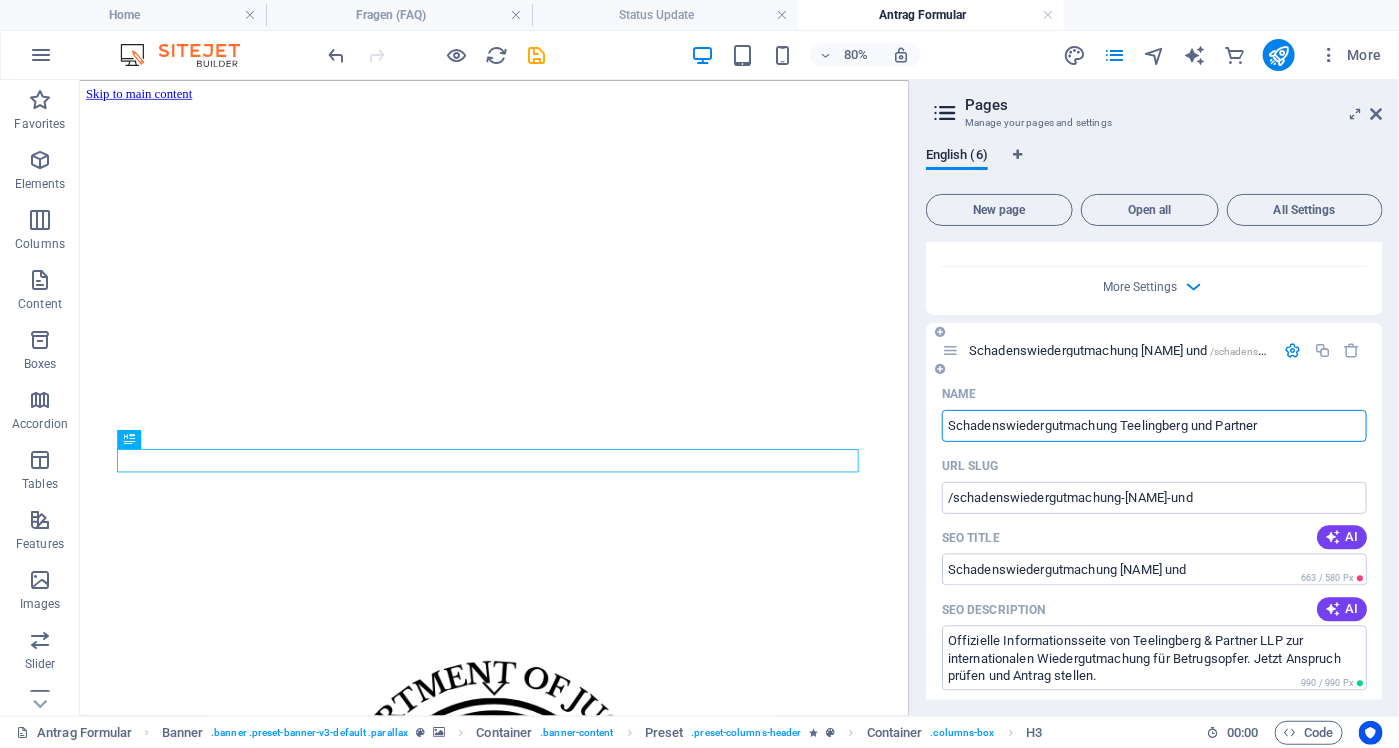 type on "Schadenswiedergutmachung Teelingberg und Partner" 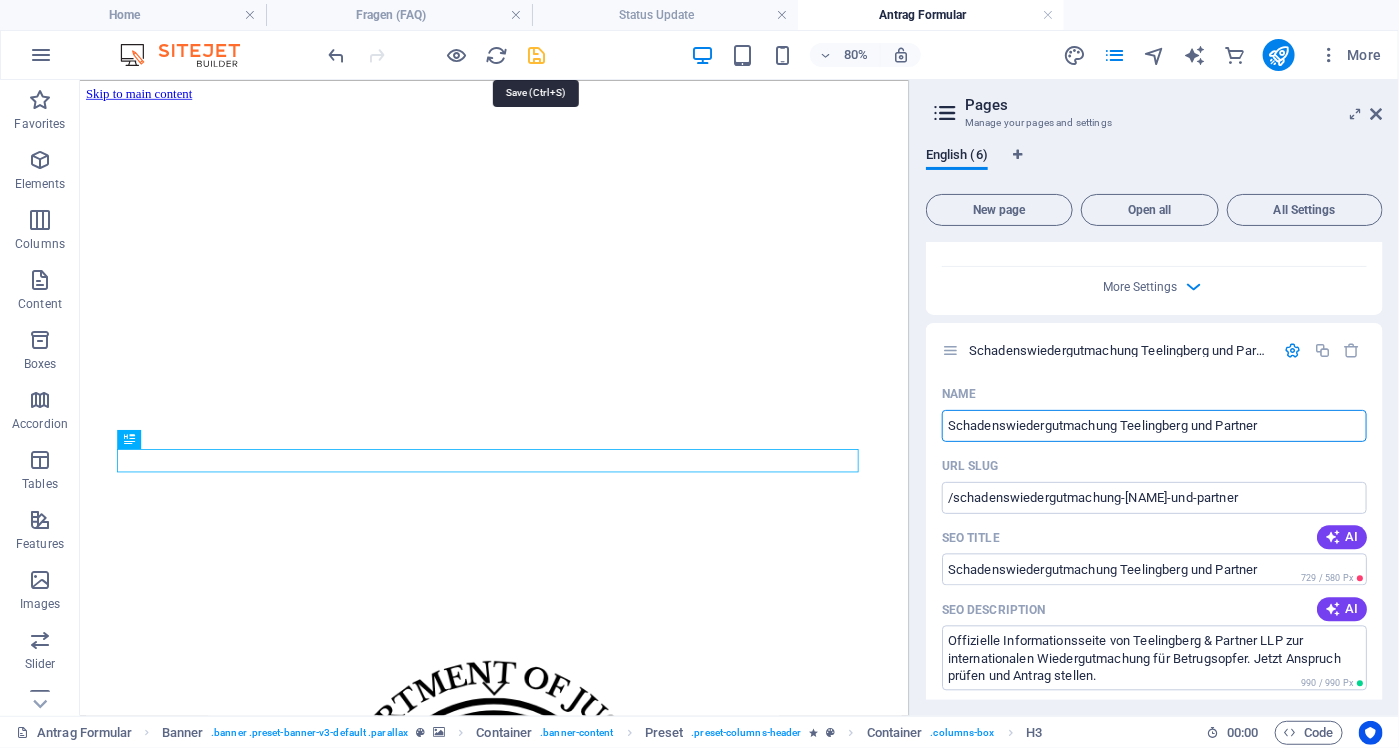 type on "Schadenswiedergutmachung Teelingberg und Partner" 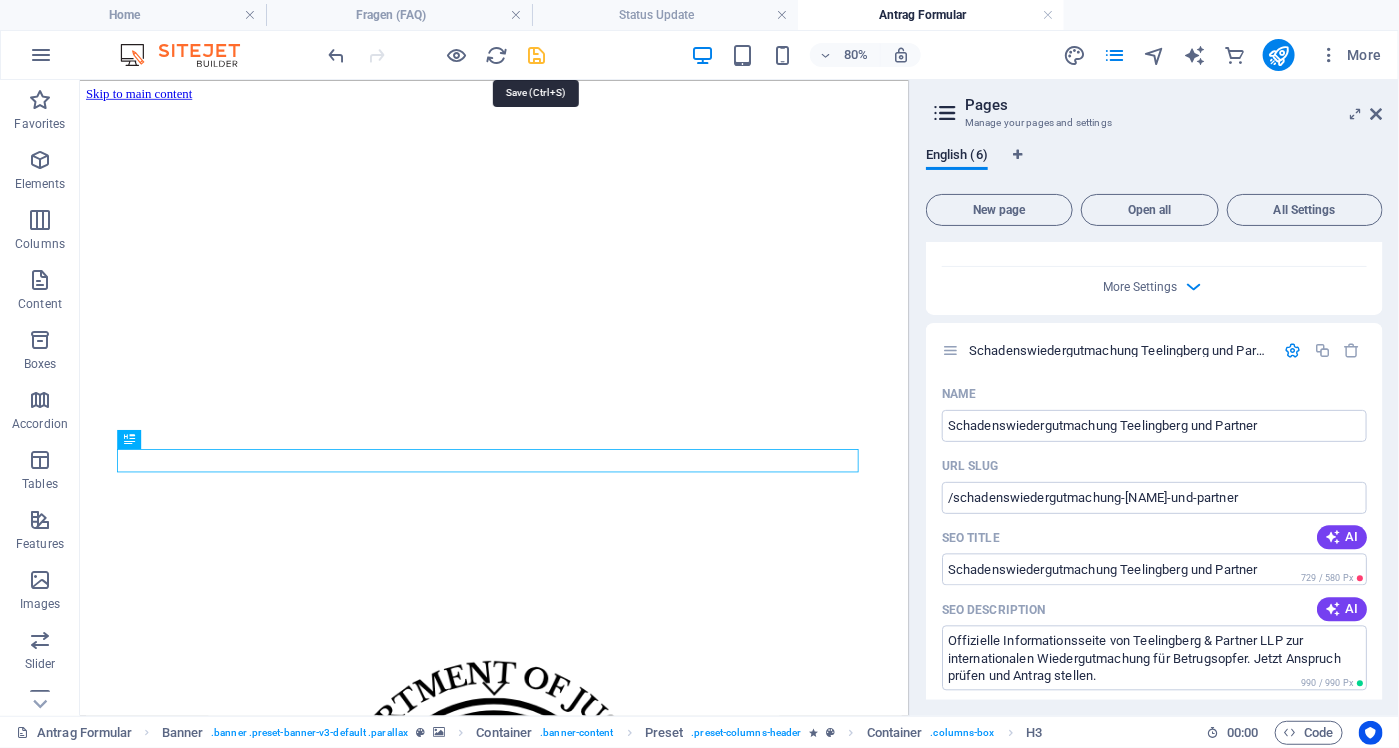 click at bounding box center (537, 55) 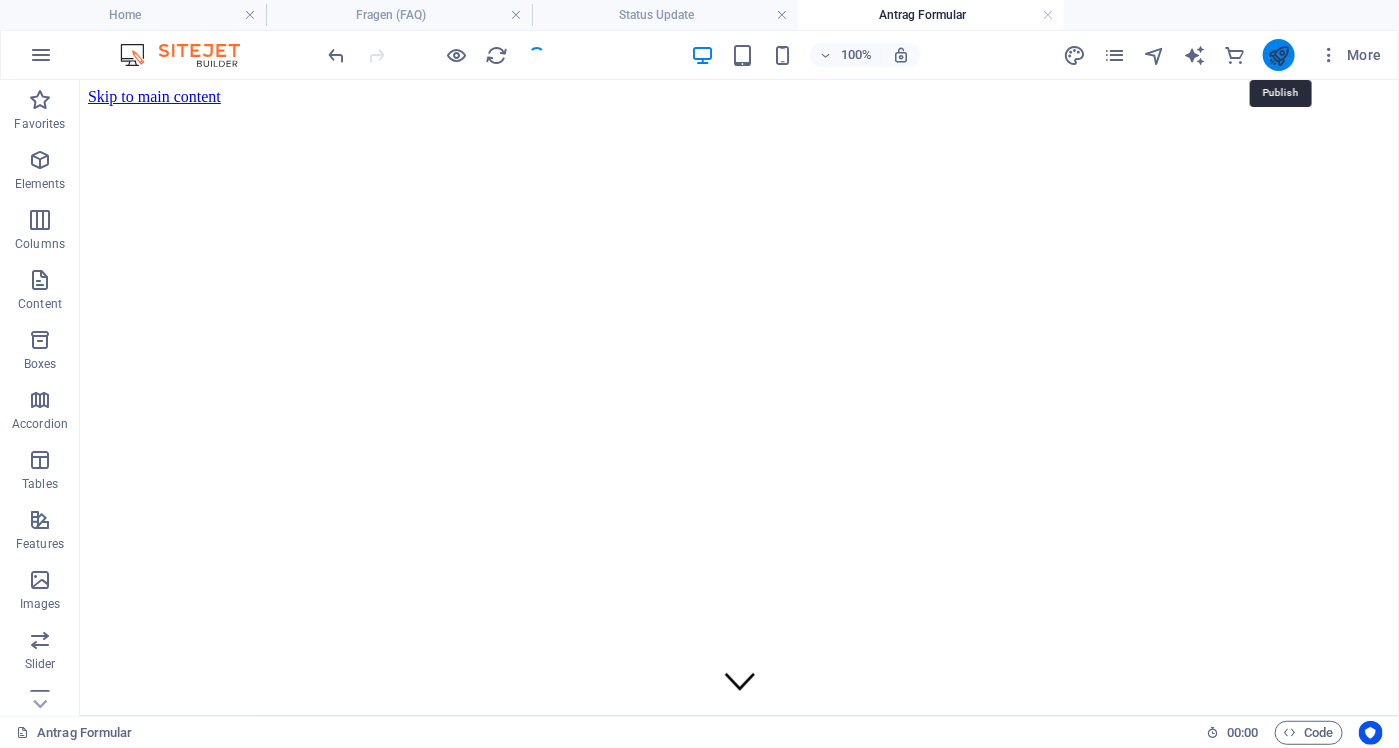 click at bounding box center (1278, 55) 